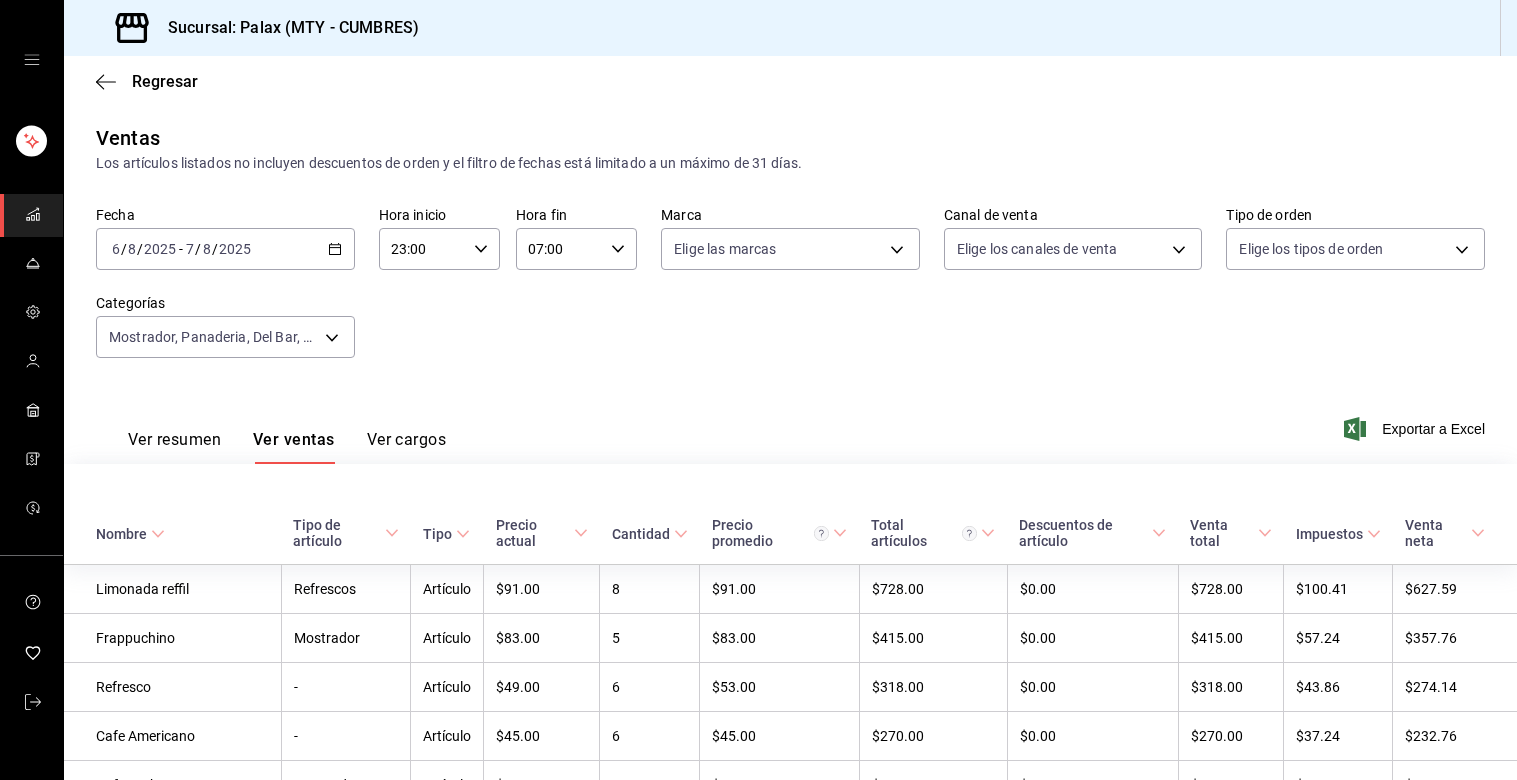 scroll, scrollTop: 0, scrollLeft: 0, axis: both 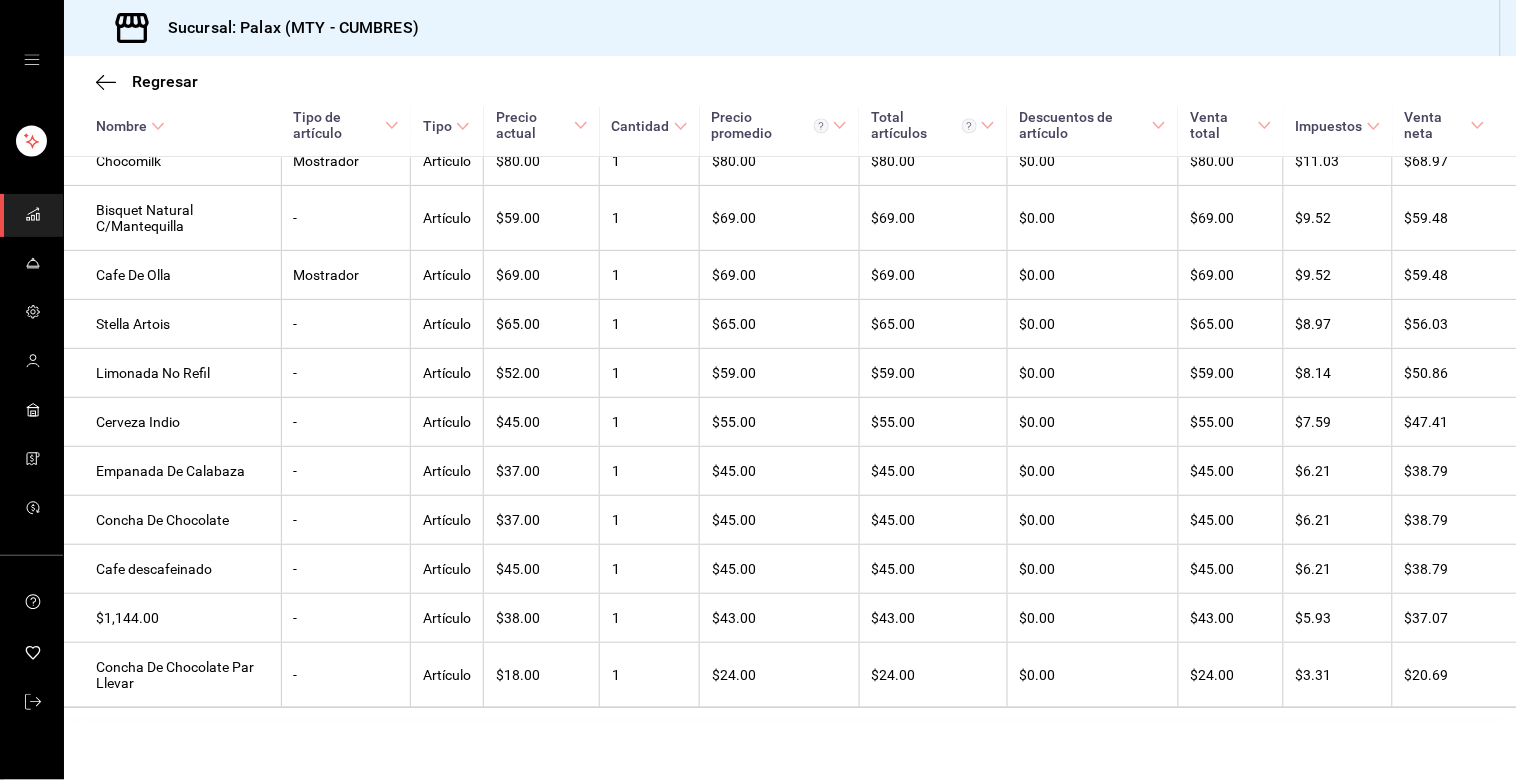 click 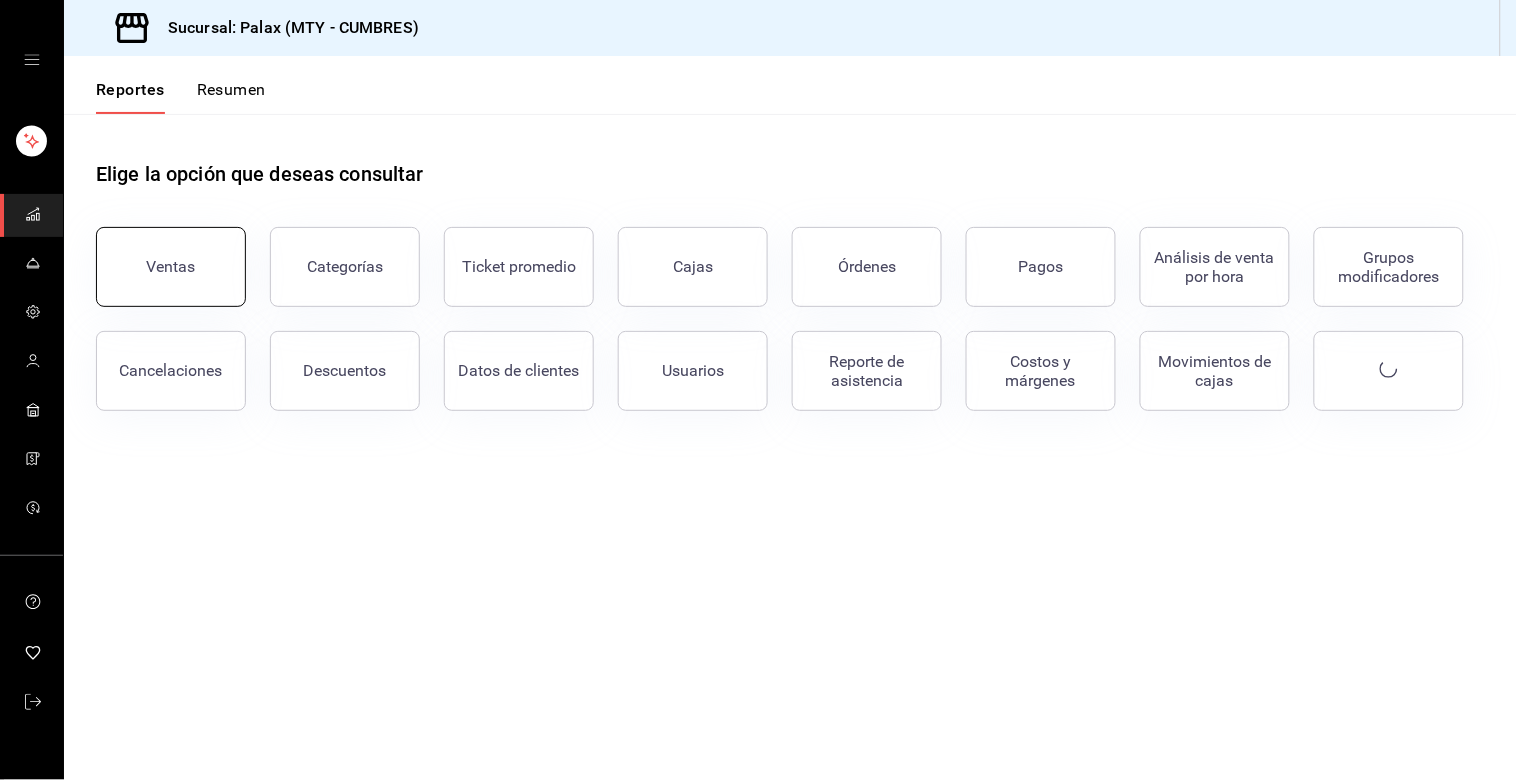 click on "Ventas" at bounding box center [171, 266] 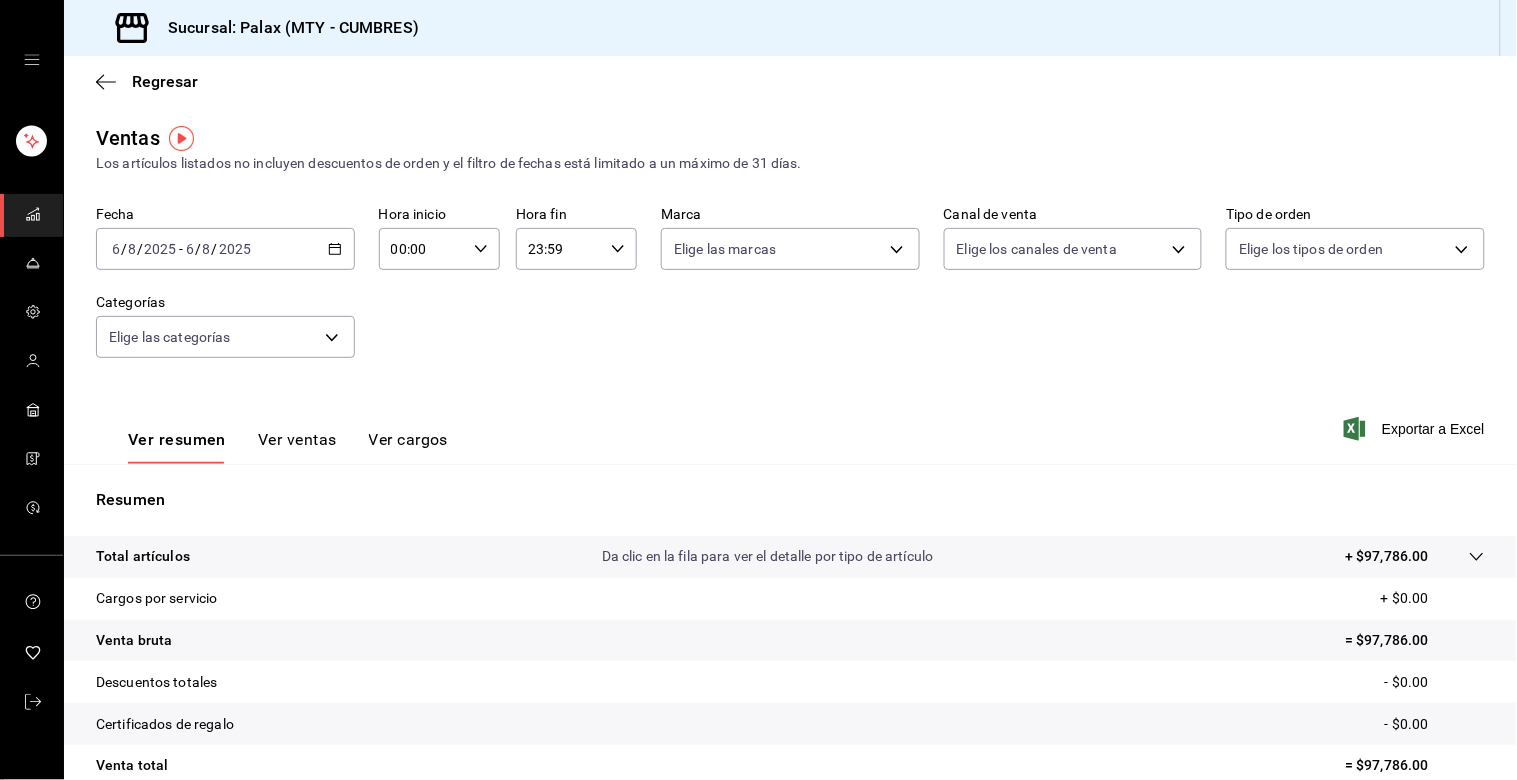 click on "00:00" at bounding box center (422, 249) 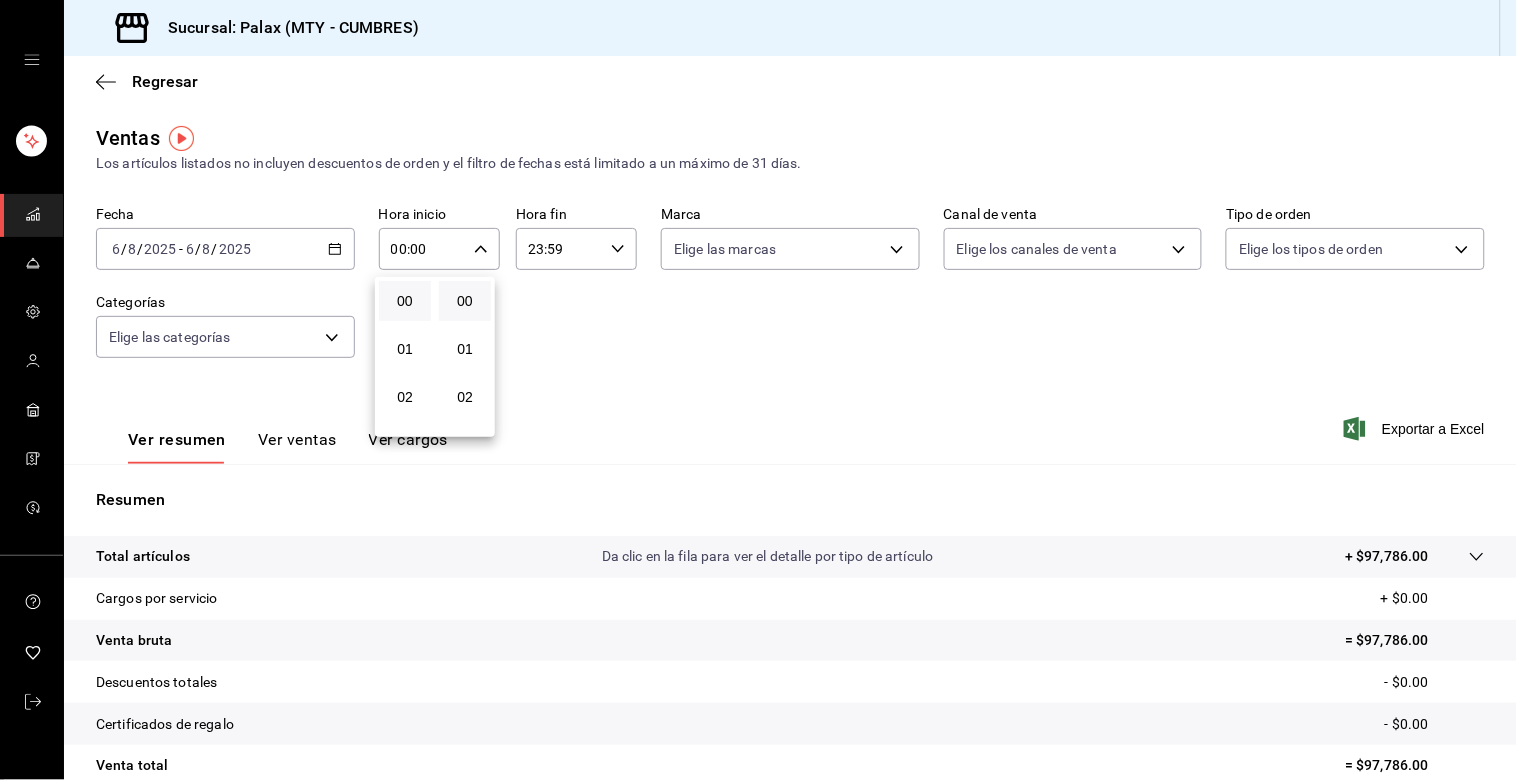 click at bounding box center (758, 390) 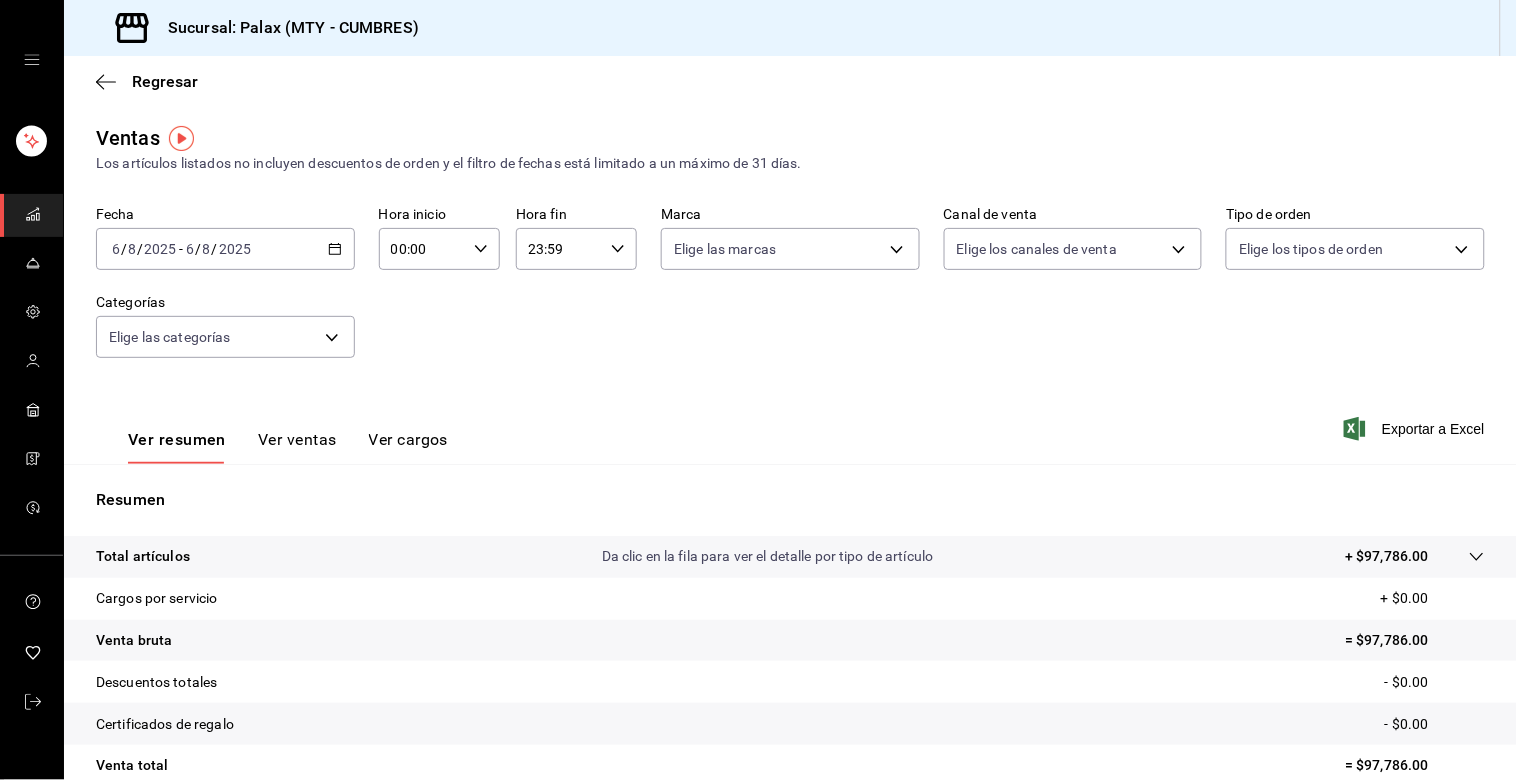click on "2025-08-06 6 / 8 / 2025 - 2025-08-06 6 / 8 / 2025" at bounding box center [225, 249] 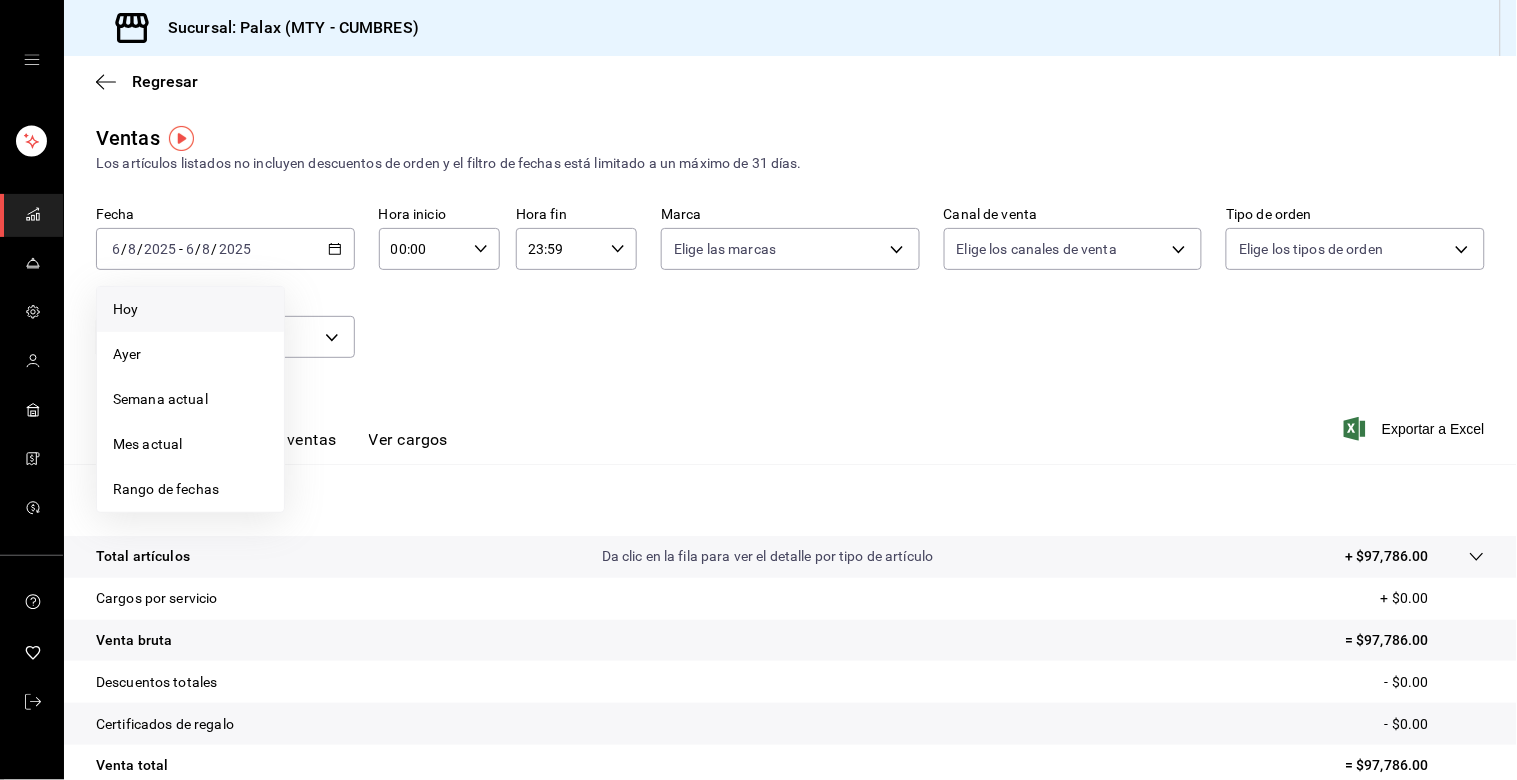 click on "Hoy" at bounding box center [190, 309] 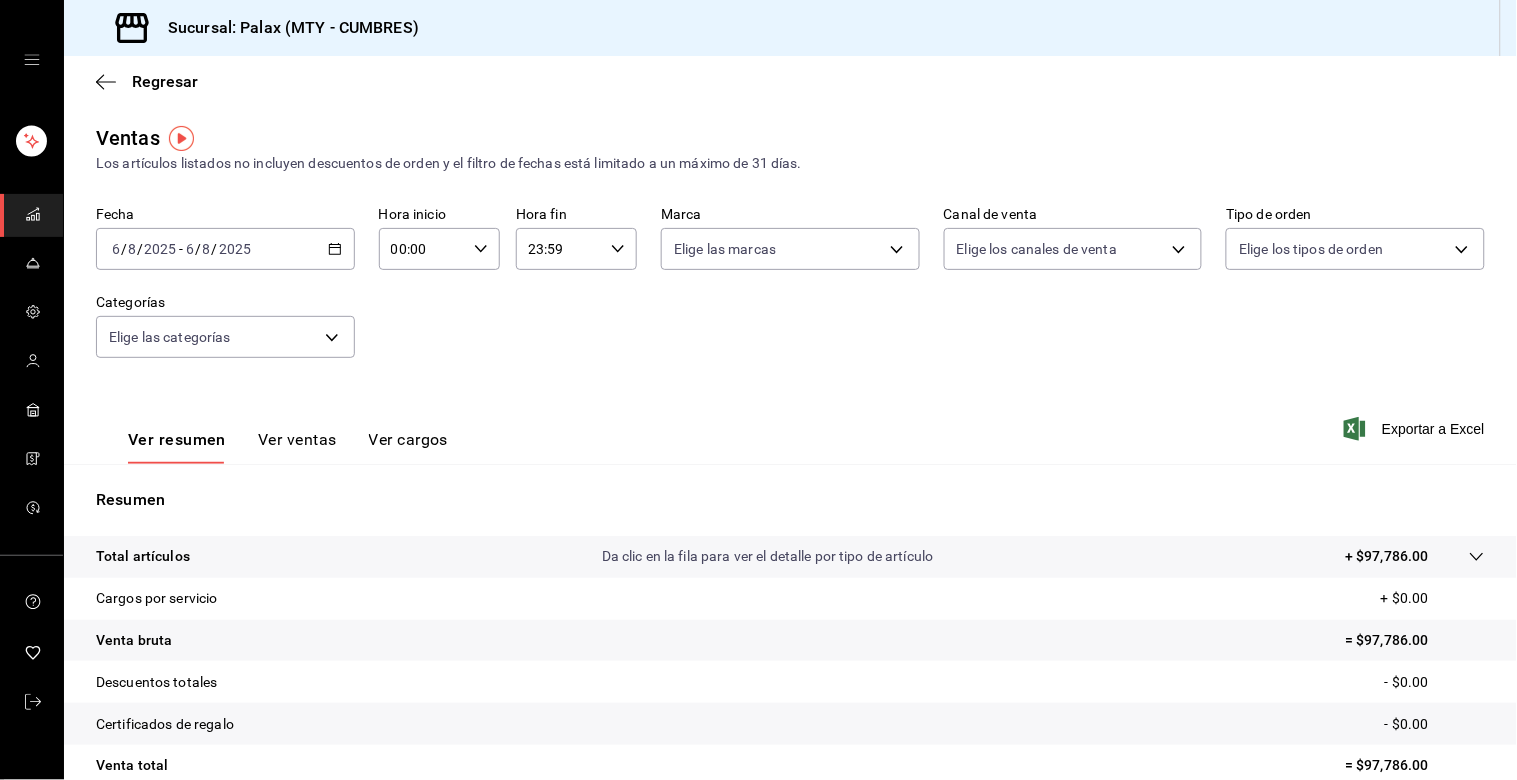 click on "2025-08-06 6 / 8 / 2025 - 2025-08-06 6 / 8 / 2025" at bounding box center (225, 249) 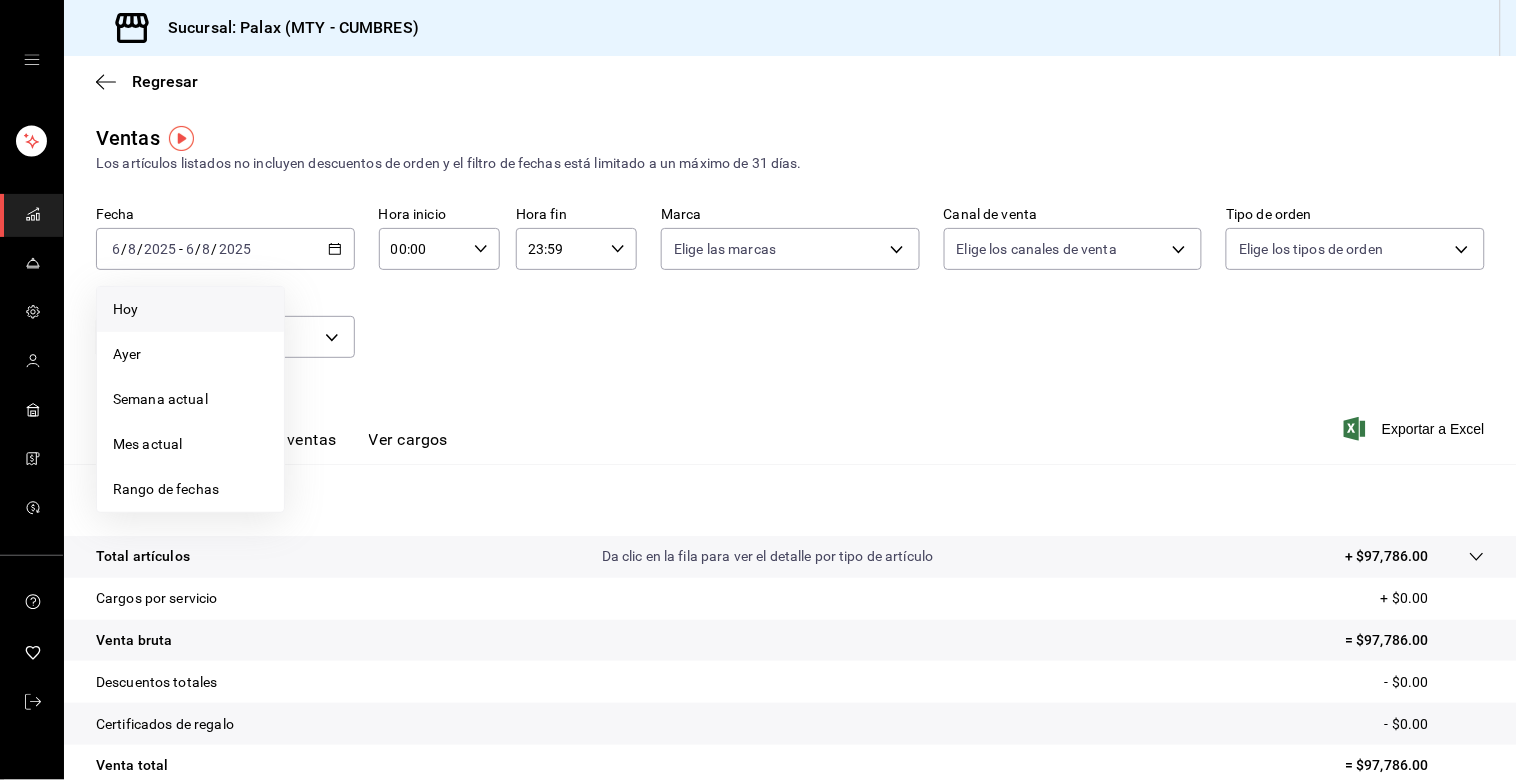 click on "Hoy" at bounding box center [190, 309] 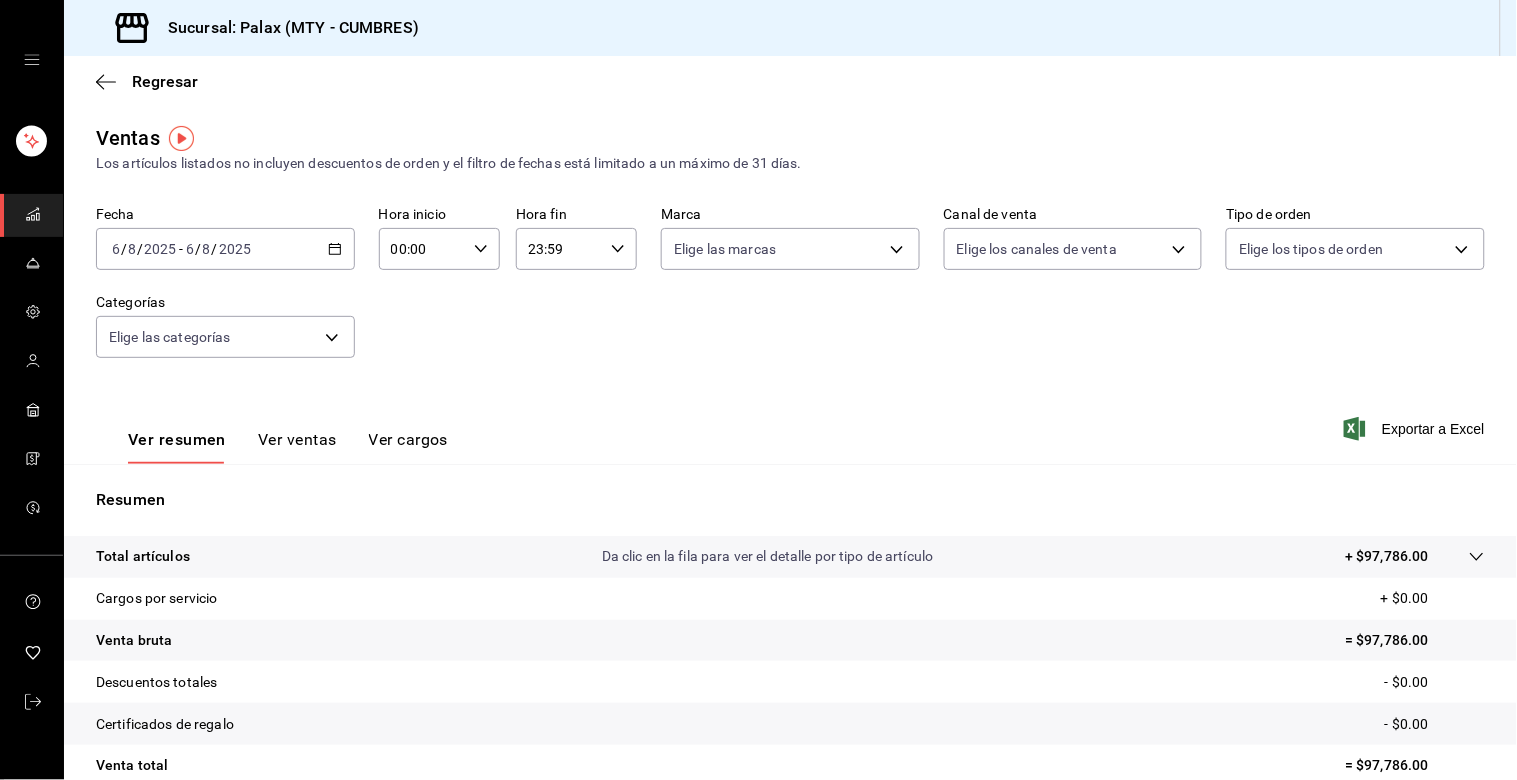 click 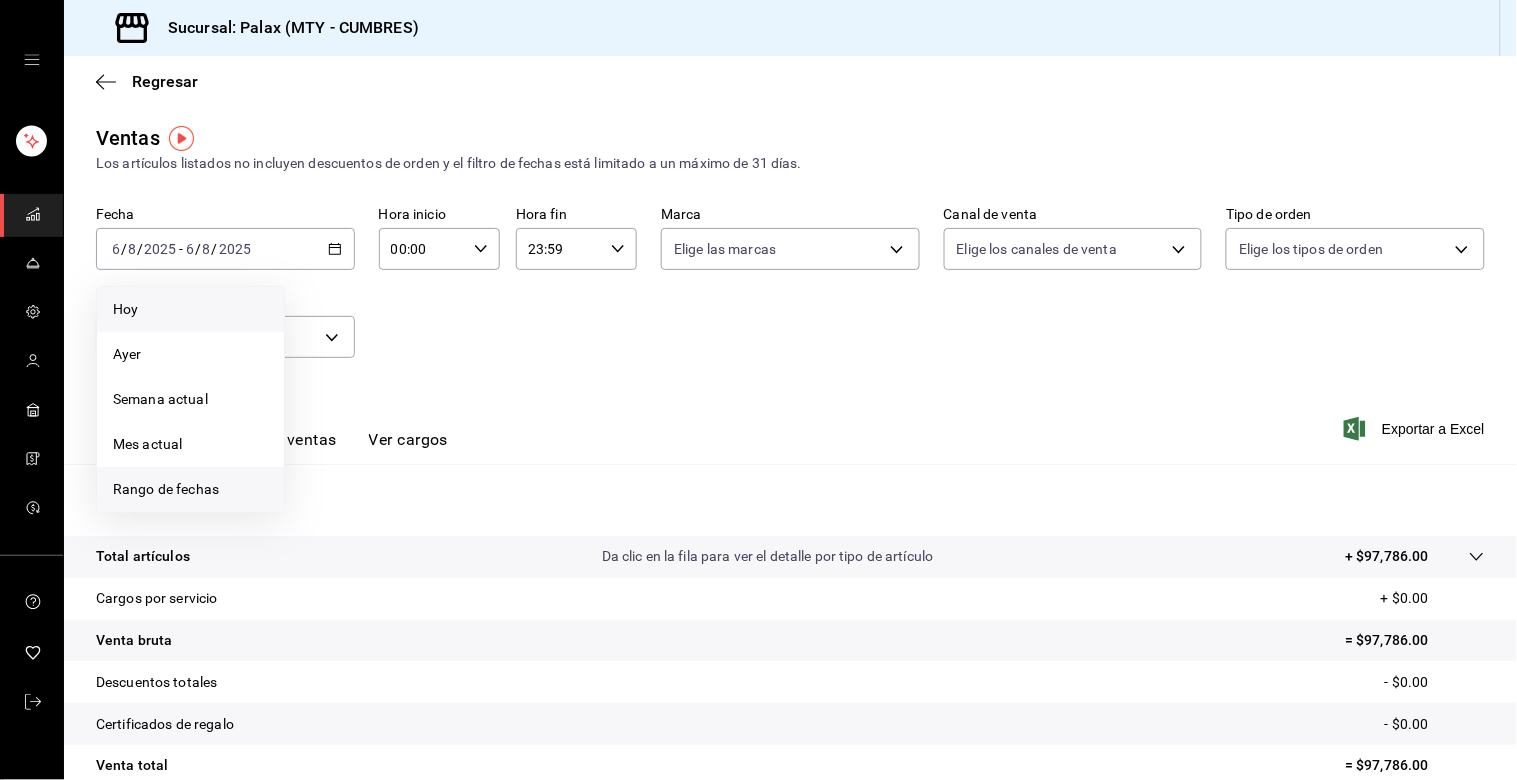click on "Rango de fechas" at bounding box center [190, 489] 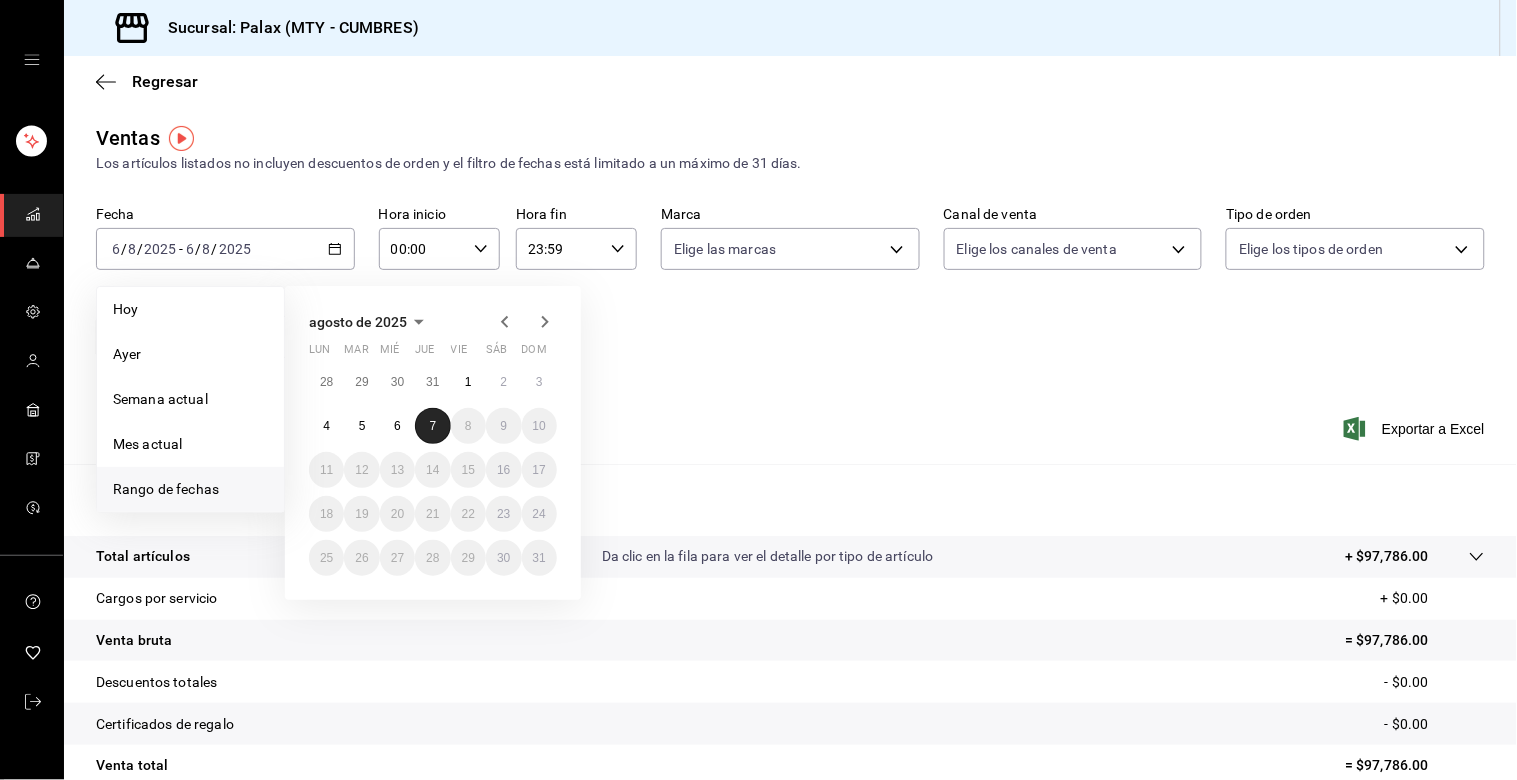 click on "7" at bounding box center (432, 426) 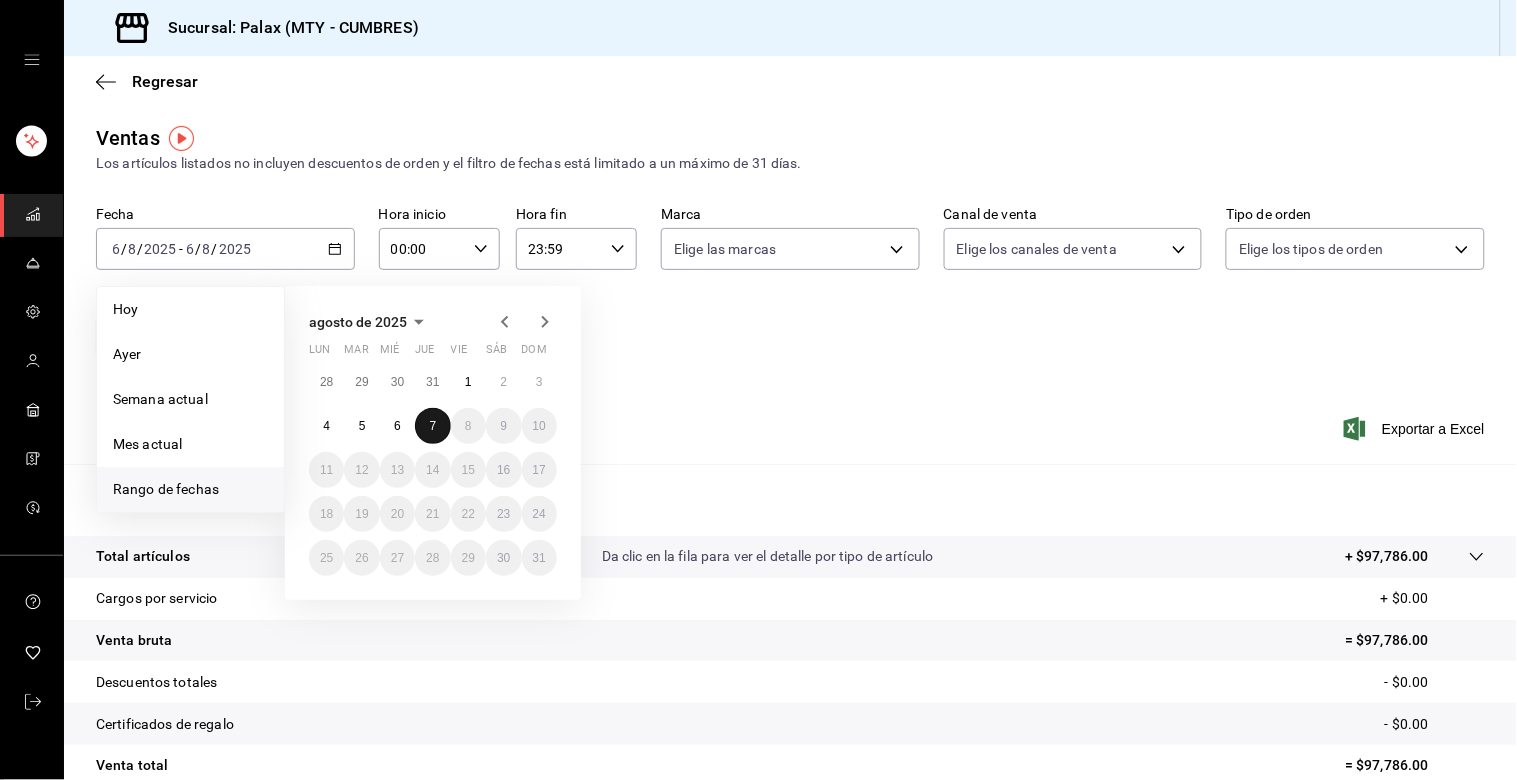 click on "7" at bounding box center (432, 426) 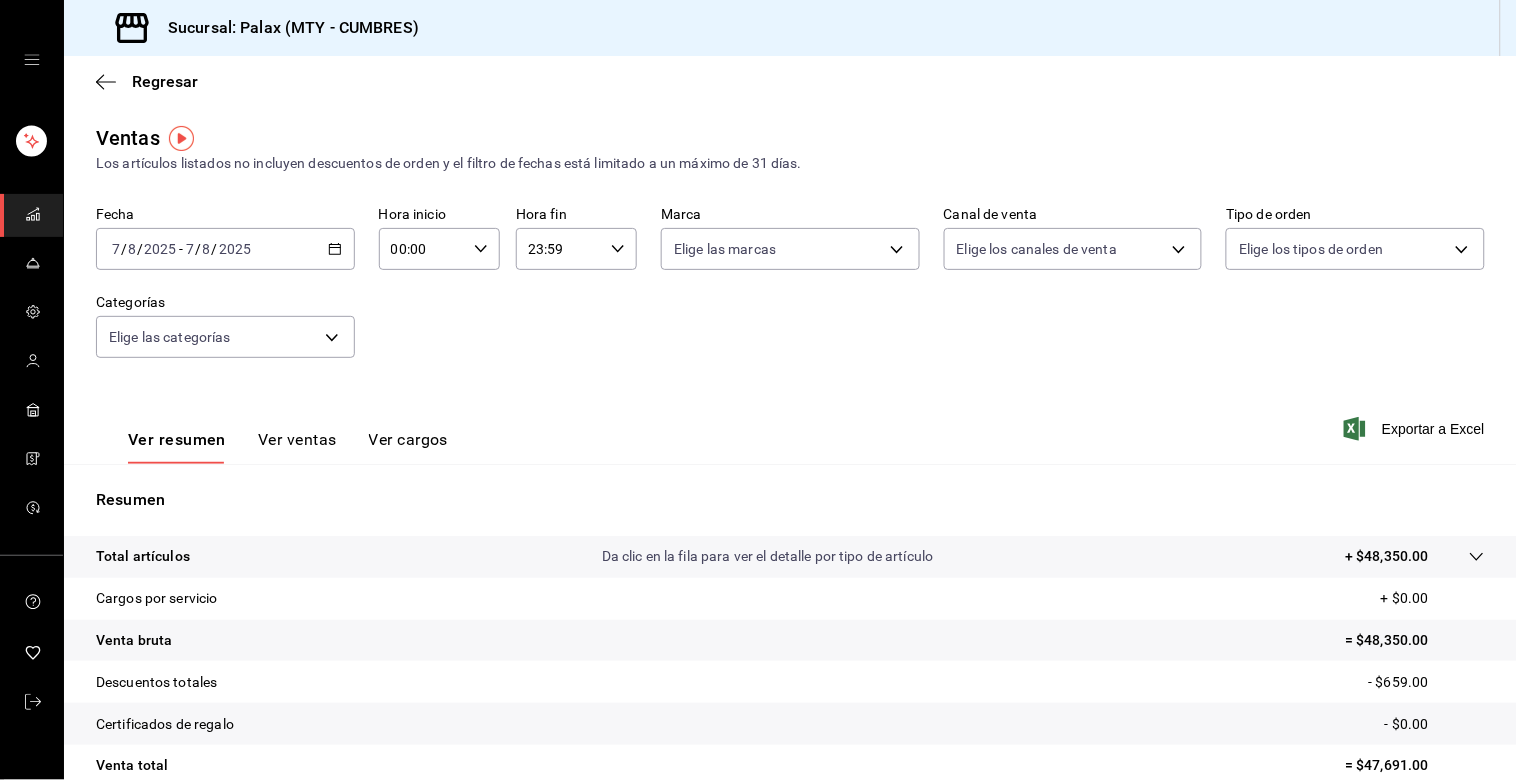 click on "00:00" at bounding box center [422, 249] 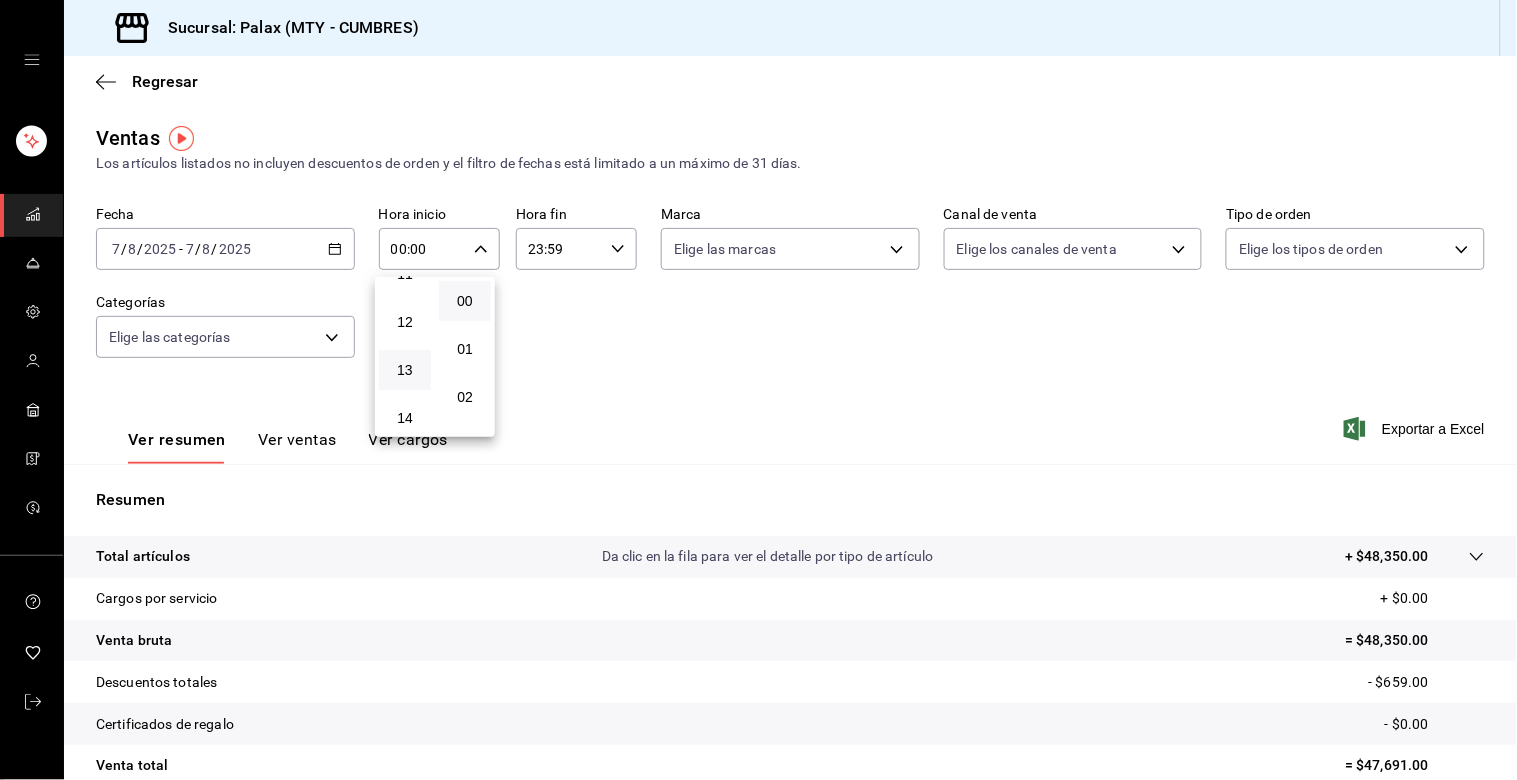 scroll, scrollTop: 333, scrollLeft: 0, axis: vertical 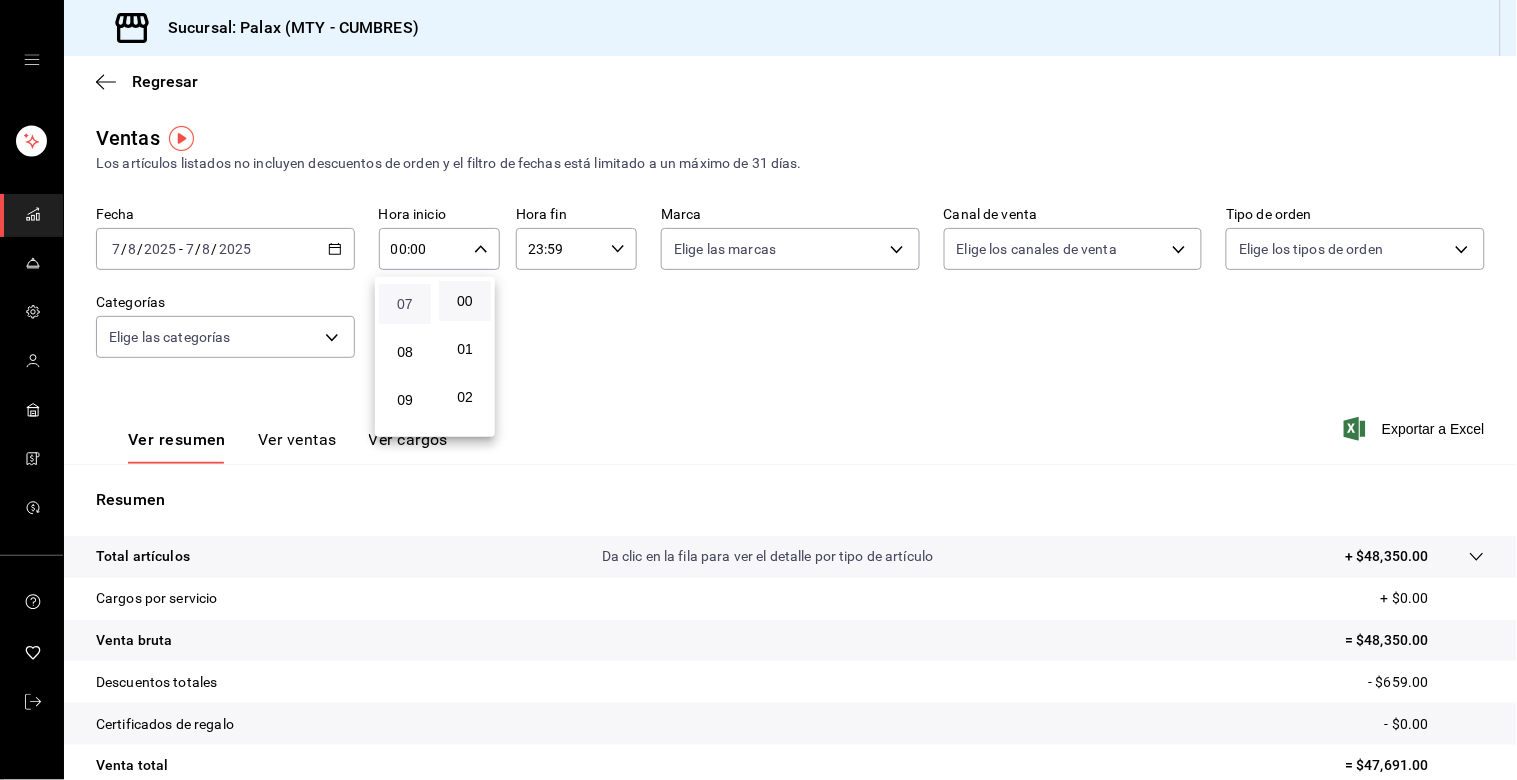 click on "07" at bounding box center [405, 304] 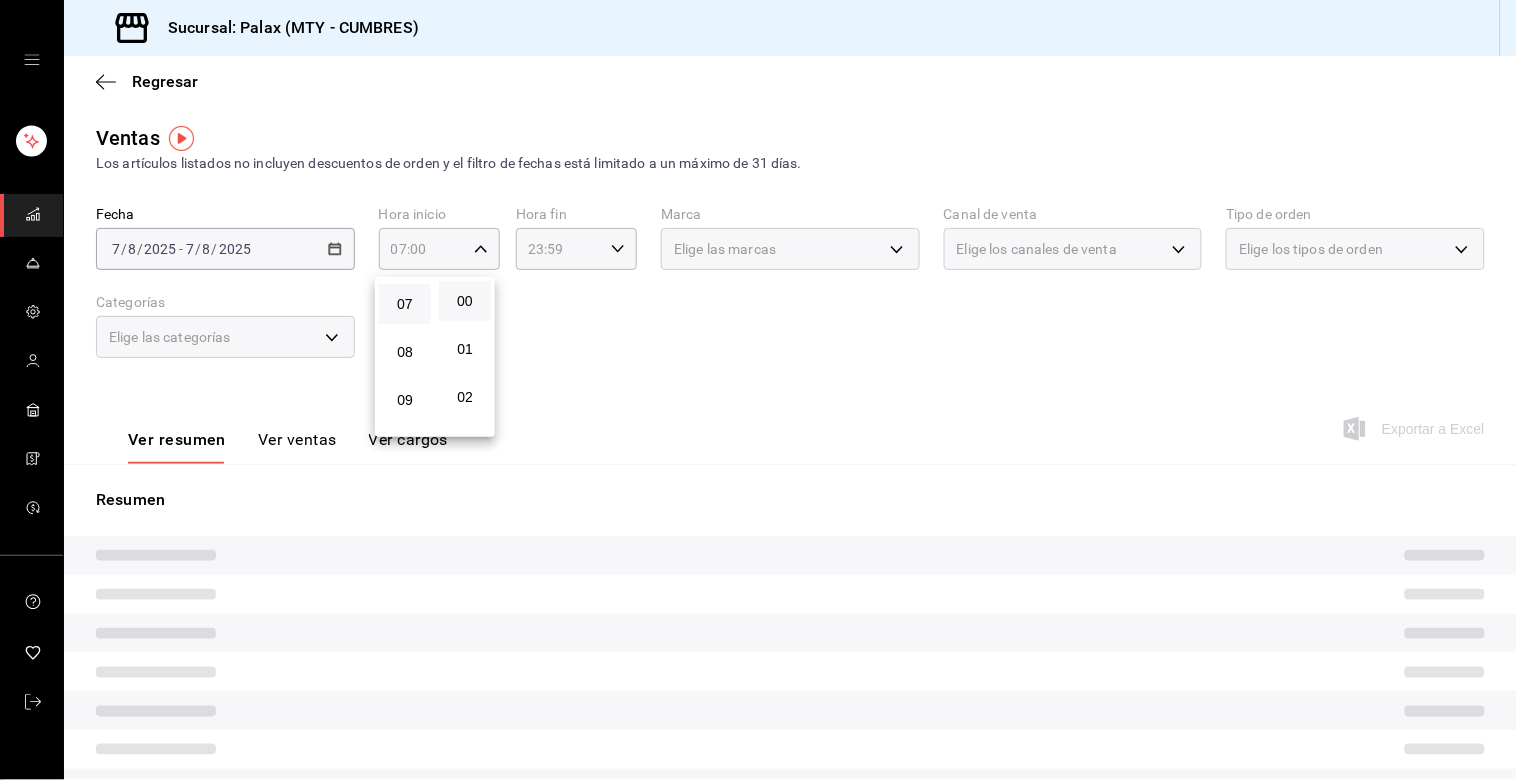 click at bounding box center (758, 390) 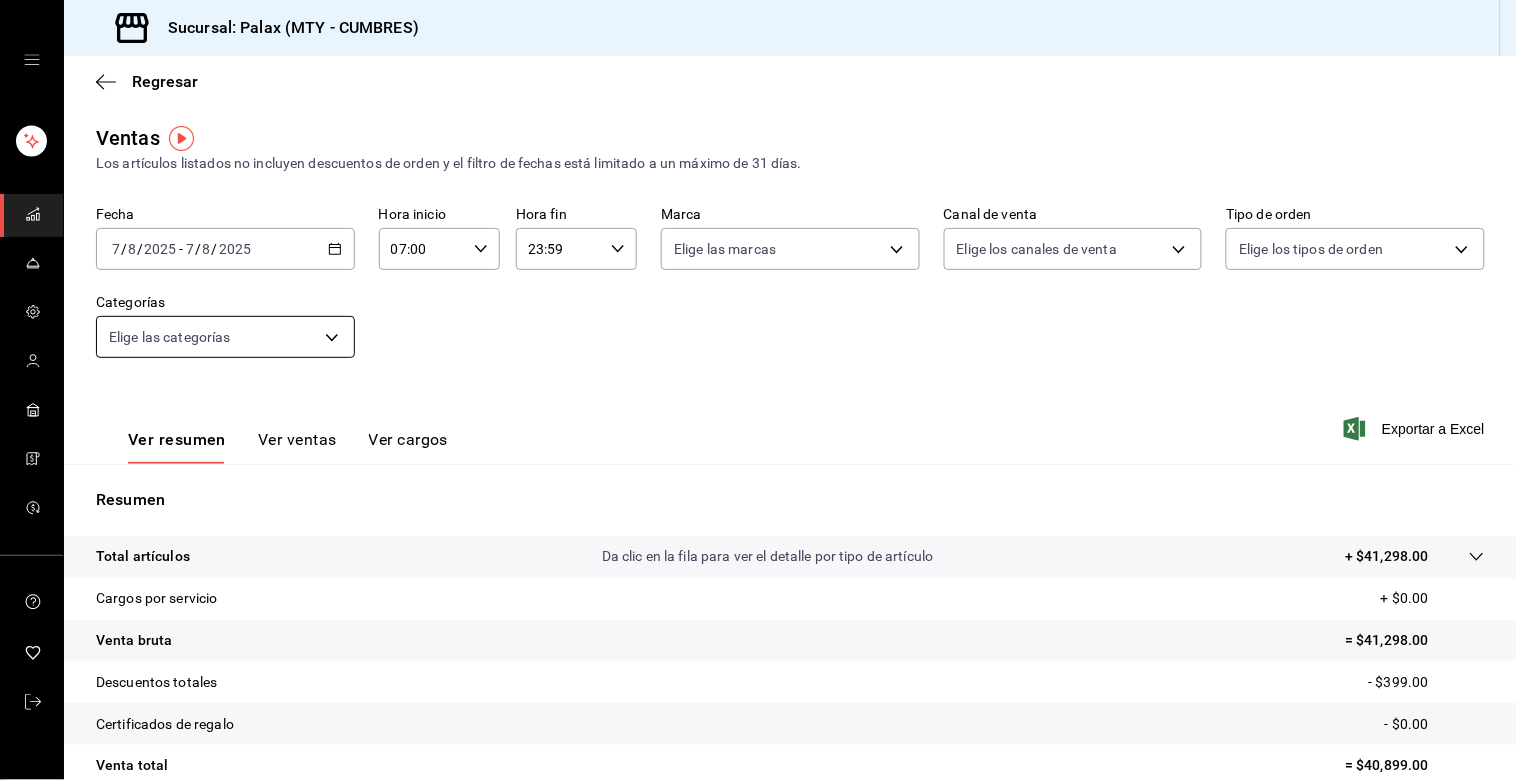 click on "Sucursal: Palax ([CITY] - [STATE]) Regresar Ventas Los artículos listados no incluyen descuentos de orden y el filtro de fechas está limitado a un máximo de 31 días. Fecha [DATE] [DATE] - [DATE] [DATE] Hora inicio [TIME] Hora inicio Hora fin [TIME] Hora fin Marca Elige las marcas Canal de venta Elige los canales de venta Tipo de orden Elige los tipos de orden Categorías Elige las categorías Ver resumen Ver ventas Ver cargos Exportar a Excel Resumen Total artículos Da clic en la fila para ver el detalle por tipo de artículo + $41,298.00 Cargos por servicio + $0.00 Venta bruta = $41,298.00 Descuentos totales - $399.00 Certificados de regalo - $0.00 Venta total = $40,899.00 Impuestos - $5,641.24 Venta neta = $35,257.76 GANA 1 MES GRATIS EN TU SUSCRIPCIÓN AQUÍ Ver video tutorial Ir a video Visitar centro de ayuda (81) [PHONE] soporte@parrotsoftware.io Visitar centro de ayuda (81) [PHONE] soporte@parrotsoftware.io" at bounding box center [758, 390] 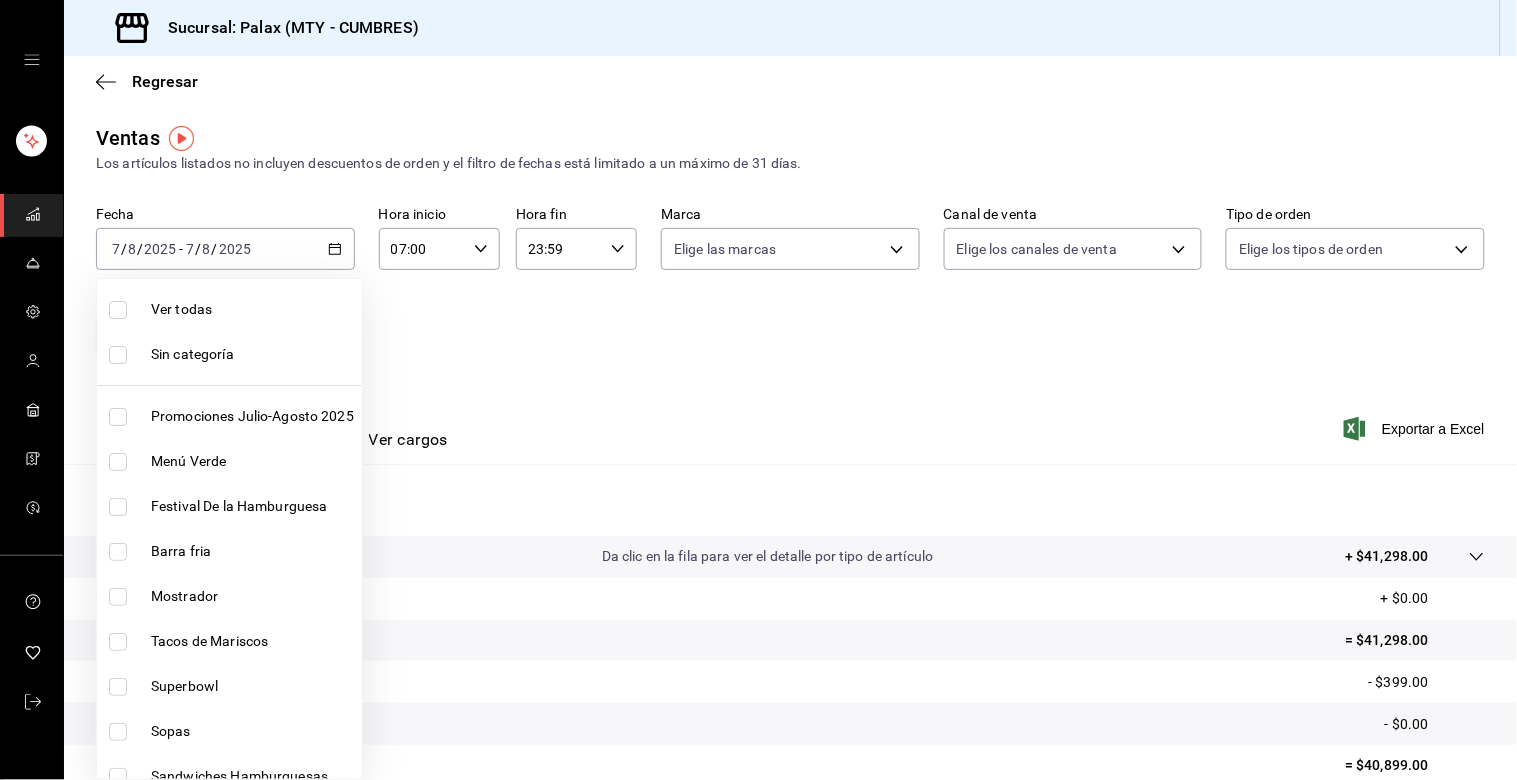 drag, startPoint x: 117, startPoint y: 597, endPoint x: 496, endPoint y: 494, distance: 392.74673 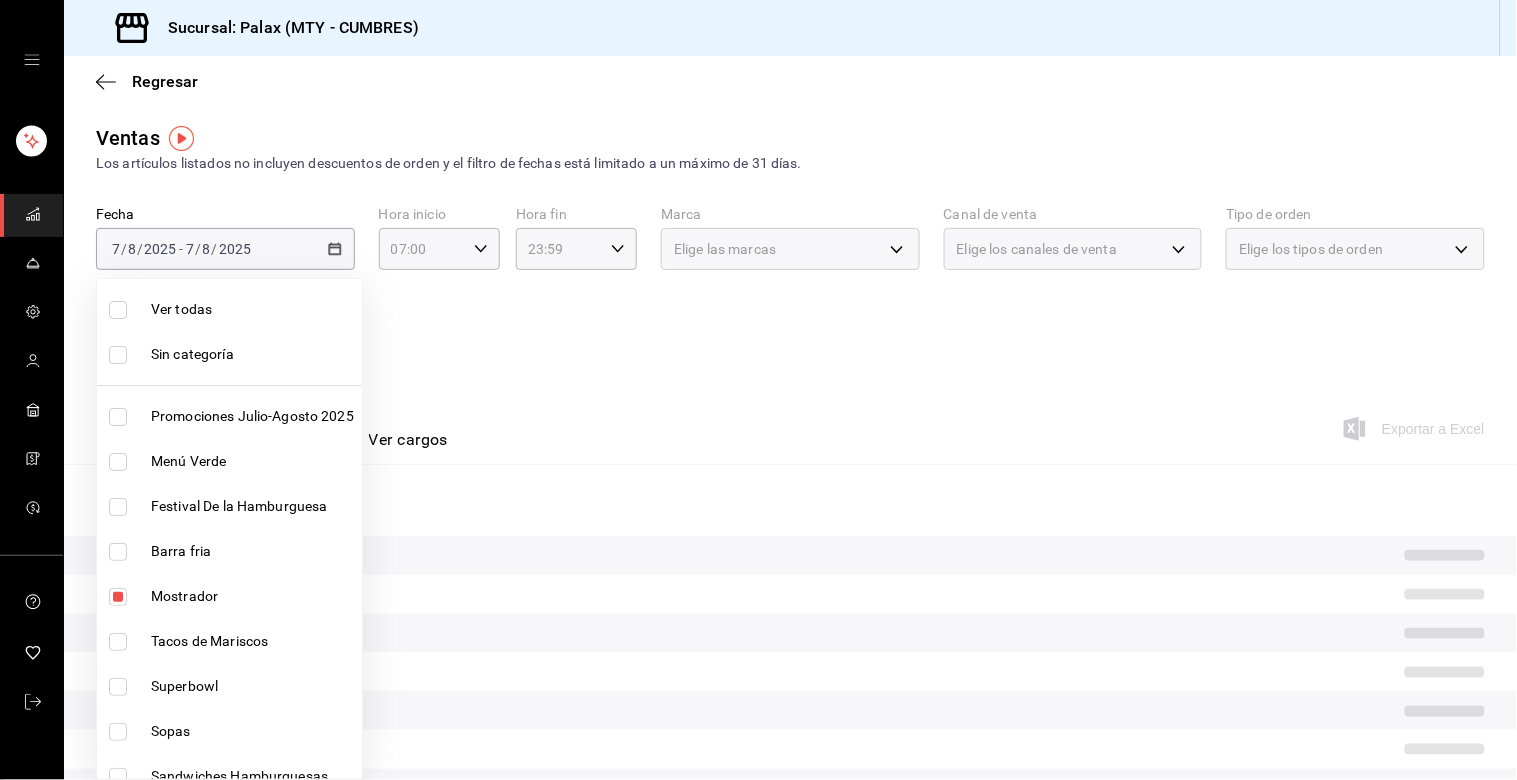 click at bounding box center (758, 390) 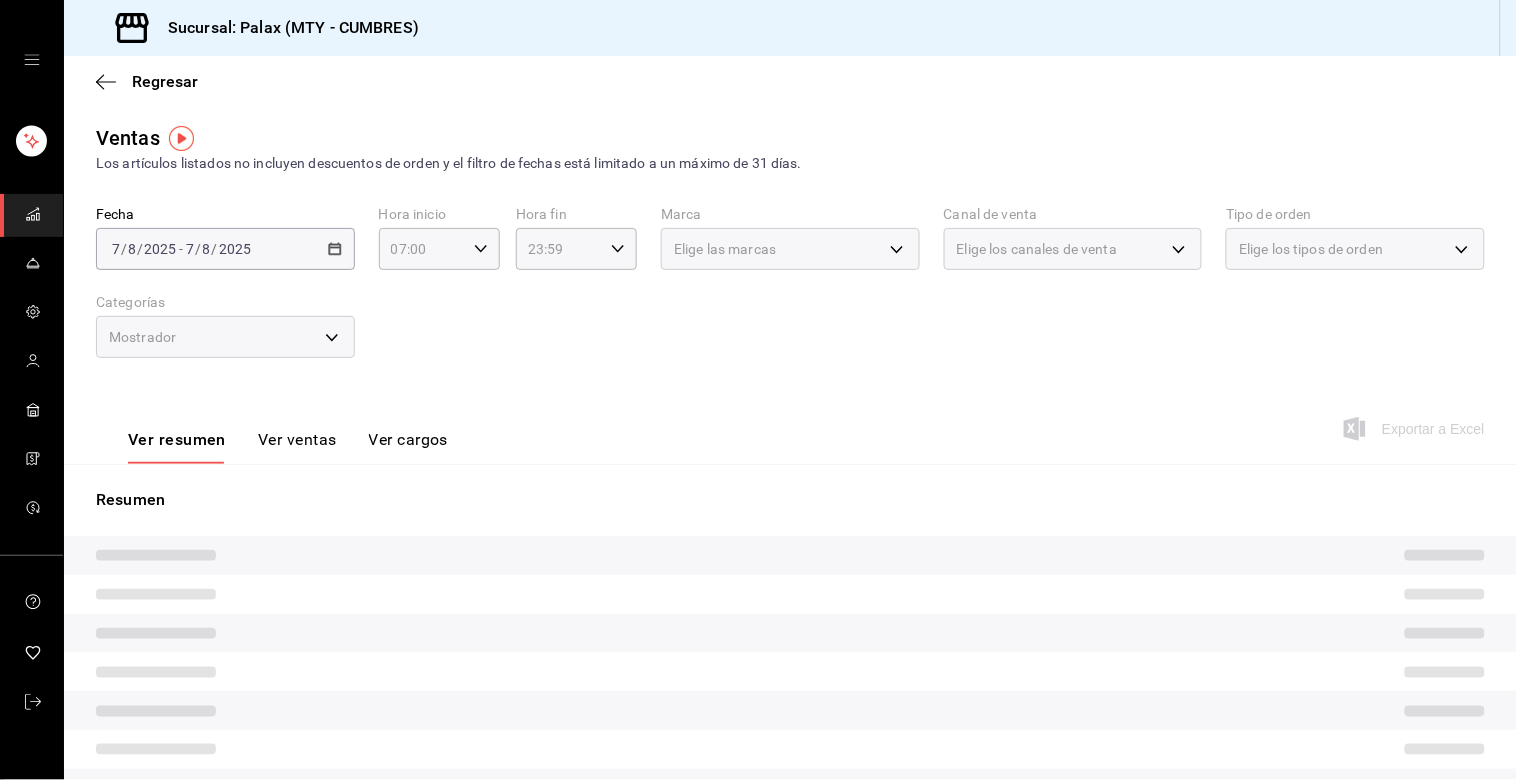click on "Ver resumen Ver ventas Ver cargos" at bounding box center [272, 435] 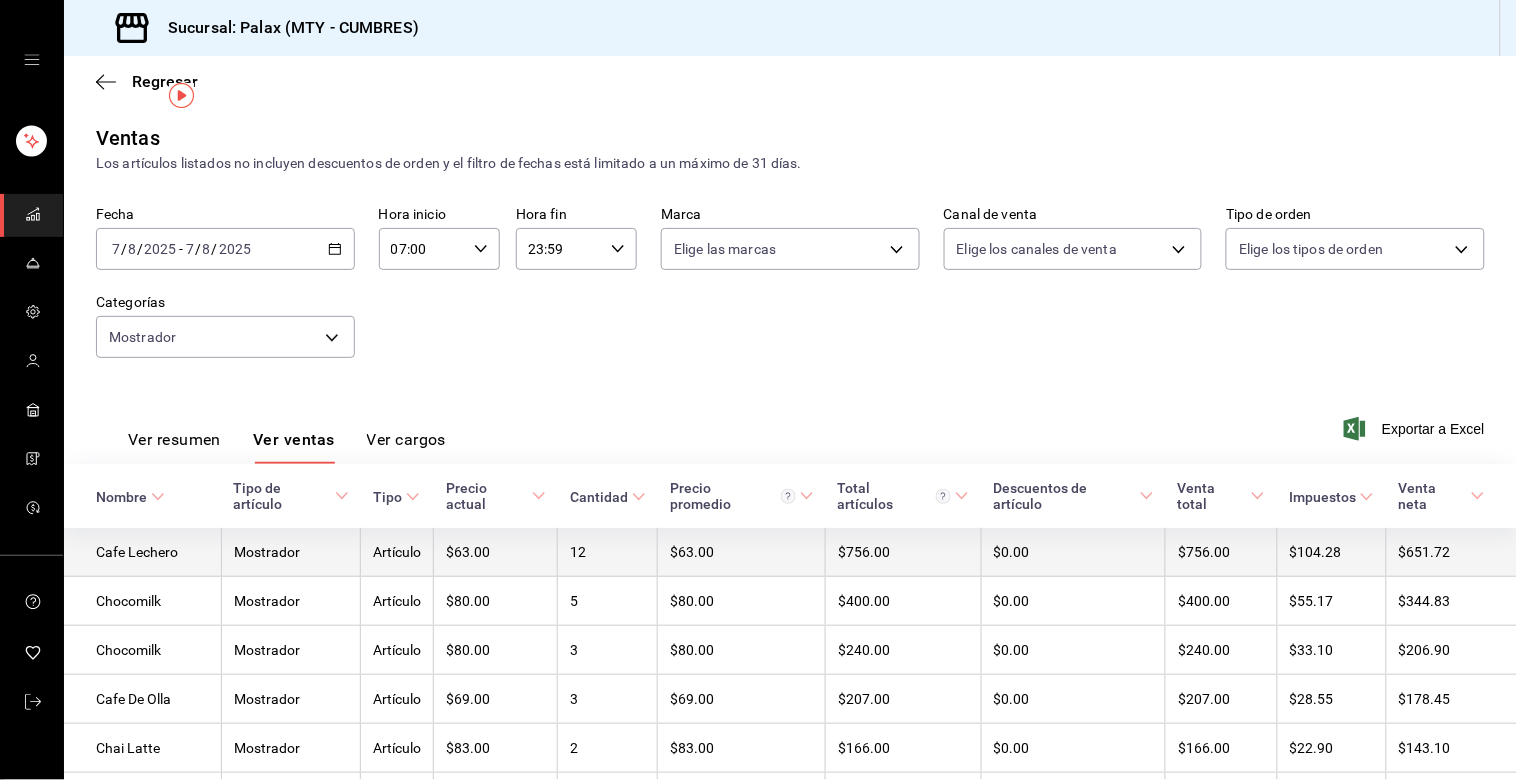 scroll, scrollTop: 222, scrollLeft: 0, axis: vertical 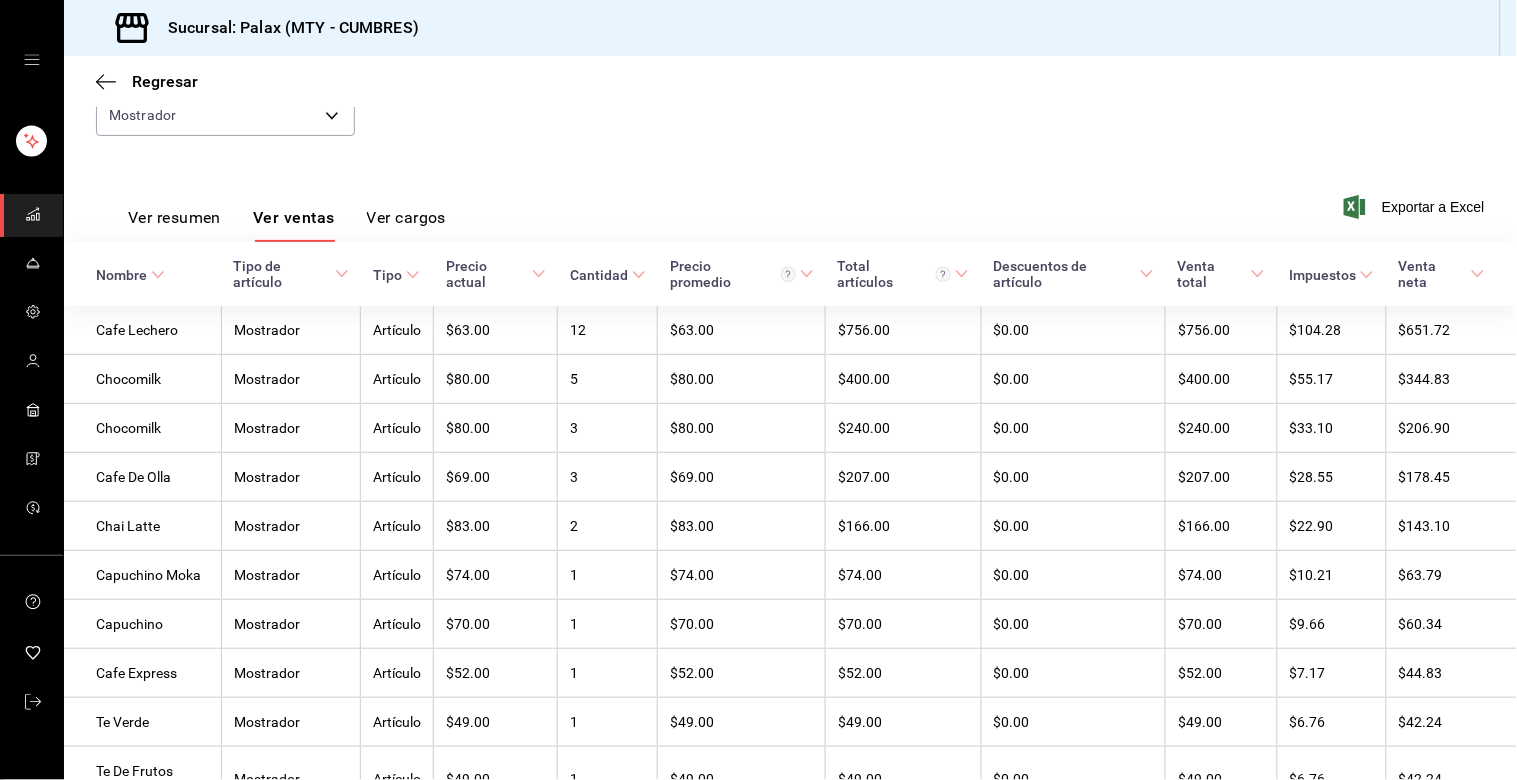 type 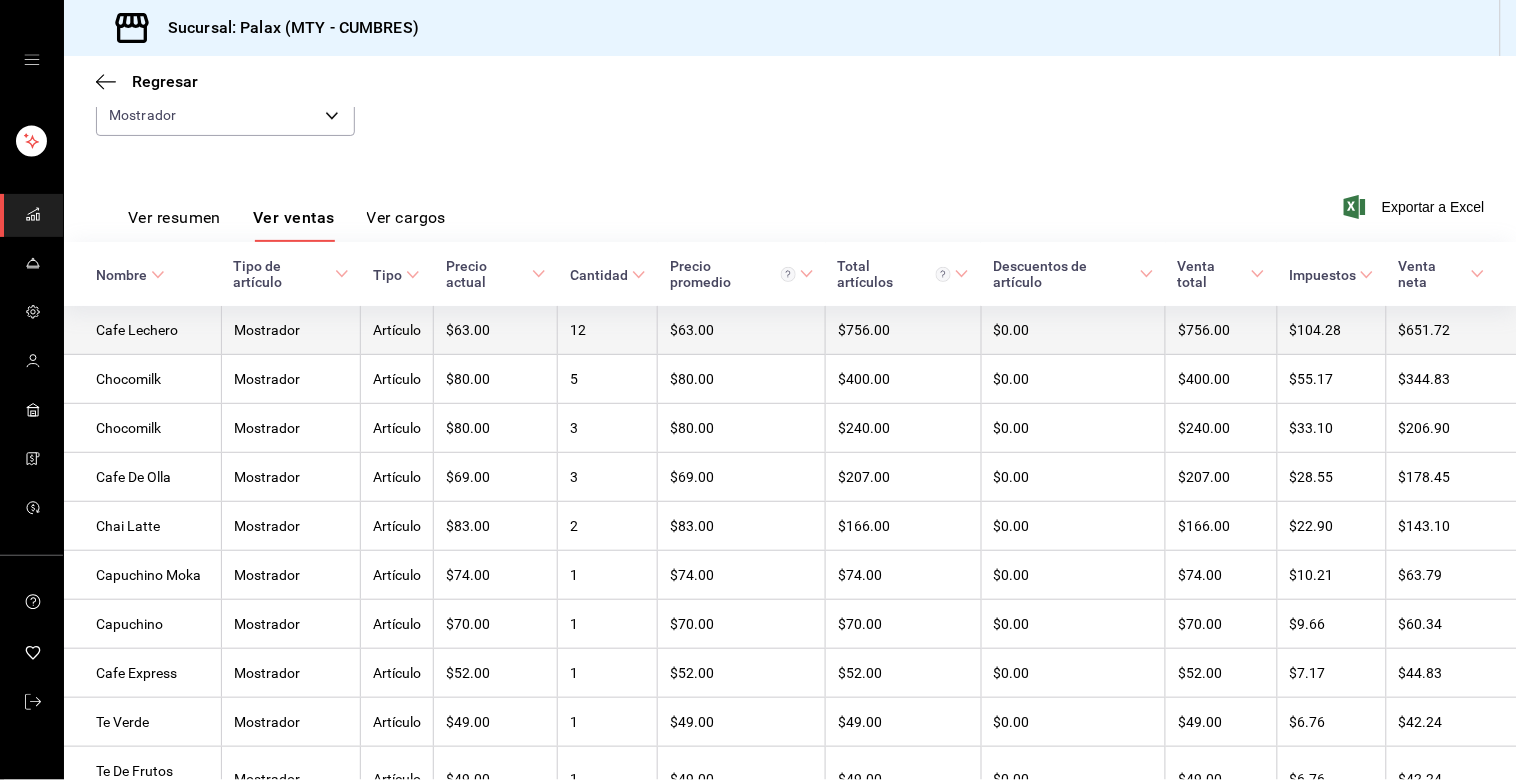 click on "Ver ventas" at bounding box center [294, 225] 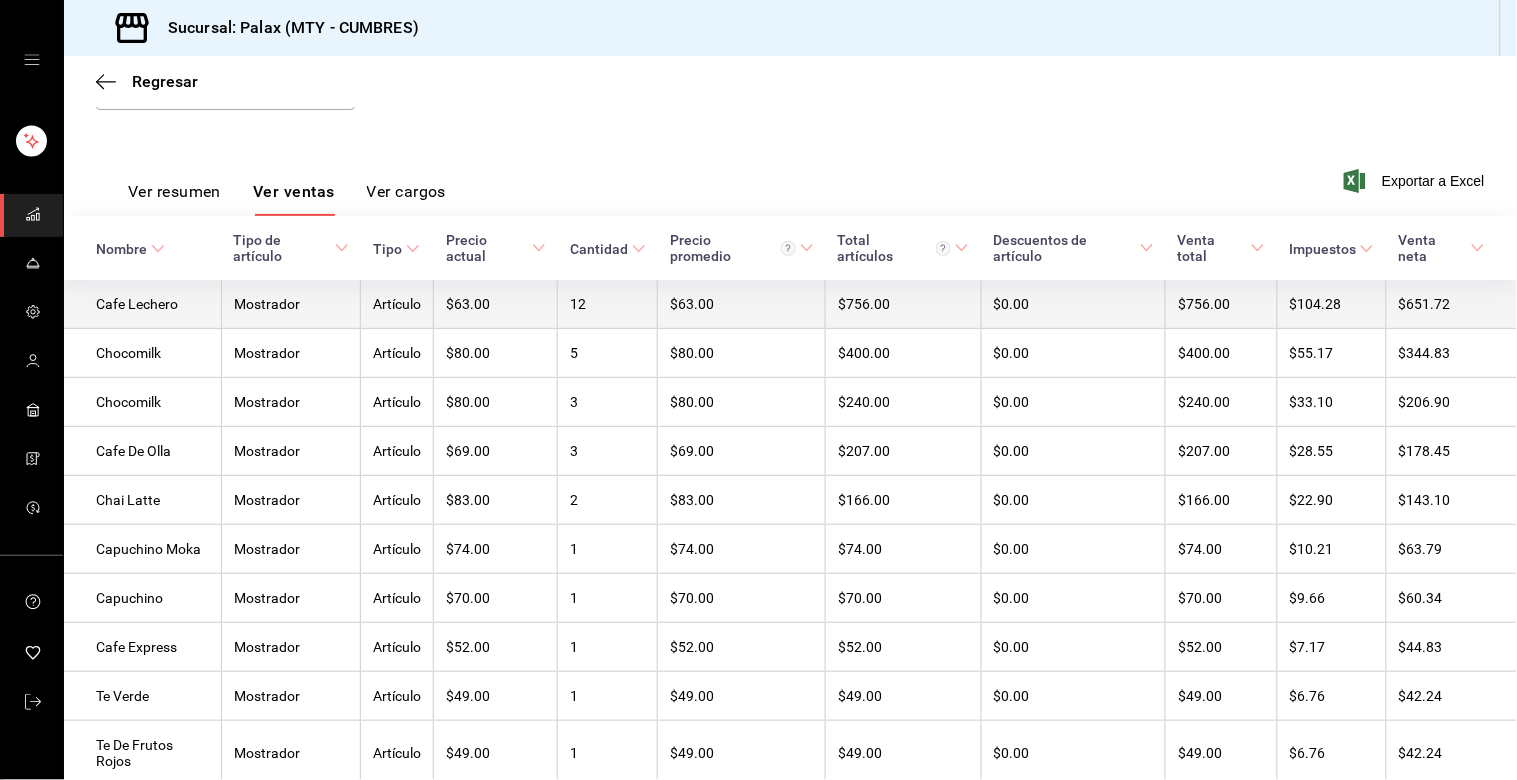 scroll, scrollTop: 222, scrollLeft: 0, axis: vertical 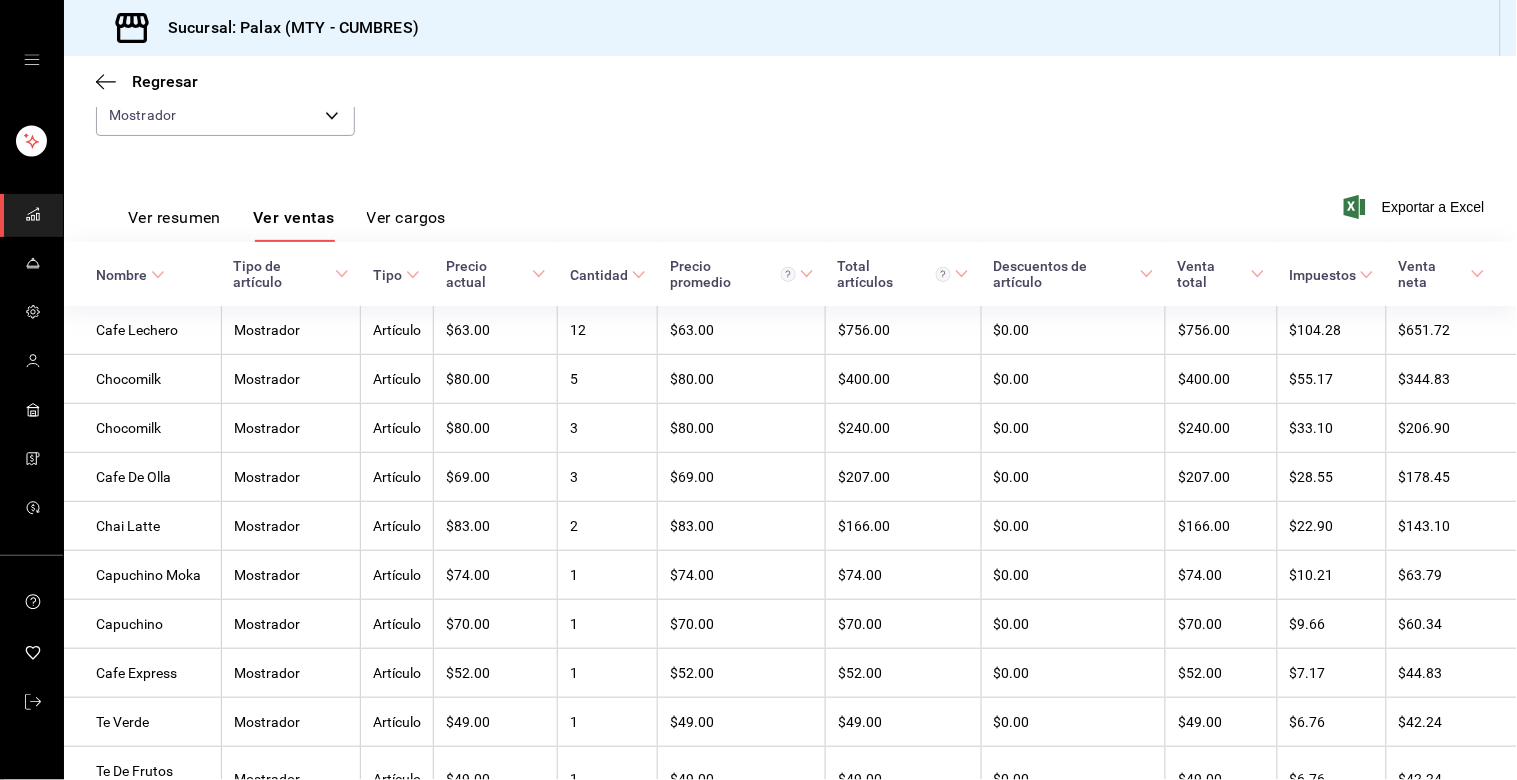 click on "Fecha [DATE] [DATE] - [DATE] [DATE] Hora inicio [TIME] Hora inicio Hora fin [TIME] Hora fin Marca Elige las marcas Canal de venta Elige los canales de venta Tipo de orden Elige los tipos de orden Categorías Mostrador f2dae4ce-bbab-4ca5-92d1-59dc07dbf672" at bounding box center (790, 72) 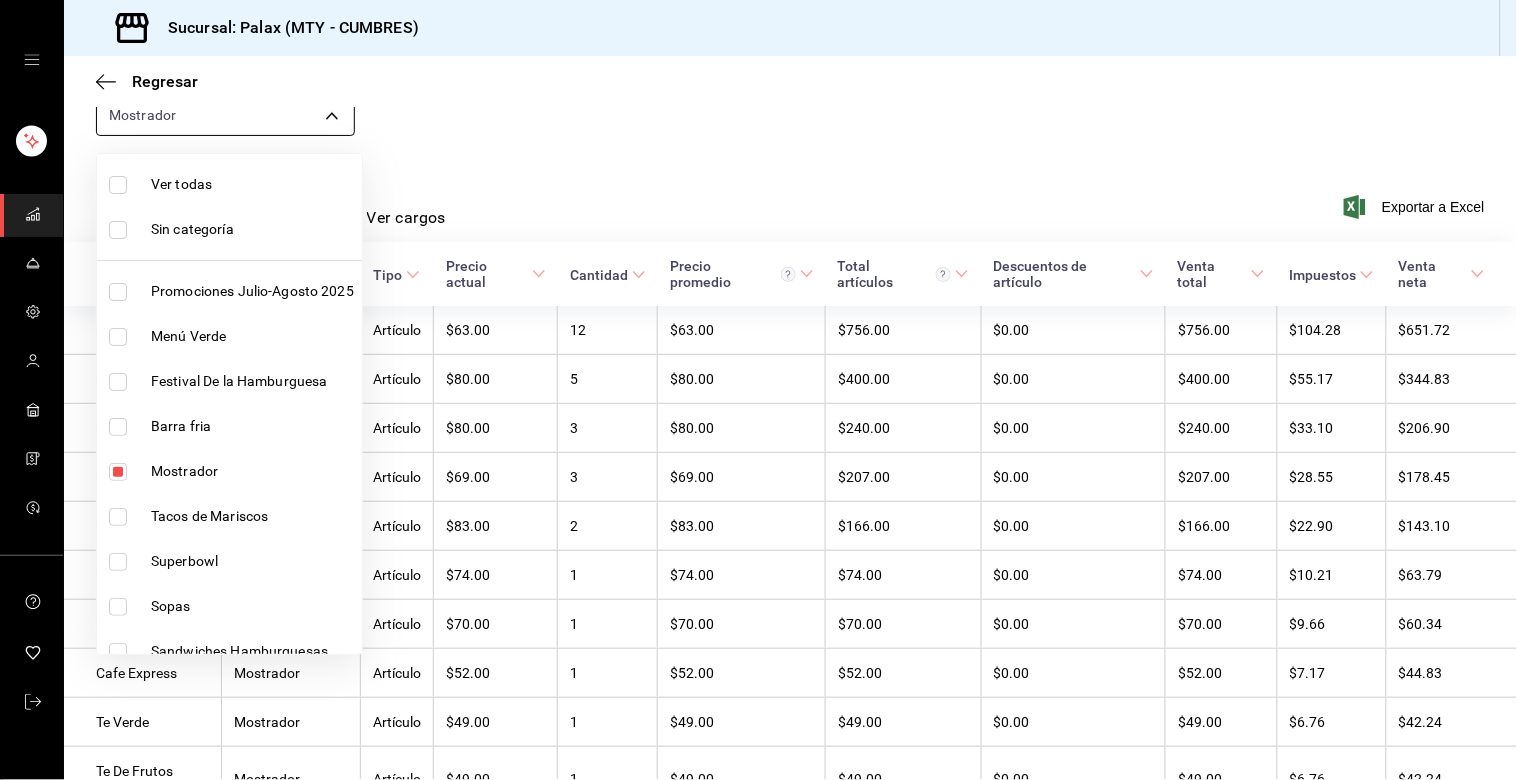 click on "Sucursal: Palax ([CITY] - [STATE]) Regresar Ventas Los artículos listados no incluyen descuentos de orden y el filtro de fechas está limitado a un máximo de 31 días. Fecha [DATE] [DATE] - [DATE] [DATE] Hora inicio [TIME] Hora inicio Hora fin [TIME] Hora fin Marca Elige las marcas Canal de venta Elige los canales de venta Tipo de orden Elige los tipos de orden Categorías Mostrador f2dae4ce-bbab-4ca5-92d1-59dc07dbf672 Ver resumen Ver ventas Ver cargos Exportar a Excel Nombre Tipo de artículo Tipo Precio actual Cantidad Precio promedio   Total artículos   Descuentos de artículo Venta total Impuestos Venta neta Cafe Lechero Mostrador Artículo $63.00 12 $63.00 $756.00 $0.00 $756.00 $104.28 $651.72 Chocomilk Mostrador Artículo $80.00 5 $80.00 $400.00 $0.00 $400.00 $55.17 $344.83 Chocomilk Mostrador Artículo $80.00 3 $80.00 $240.00 $0.00 $240.00 $33.10 $206.90 Cafe De Olla Mostrador Artículo $69.00 3 $69.00 $207.00 $0.00 $207.00 $28.55 $178.45 Chai Latte Mostrador Artículo $83.00 2 $83.00" at bounding box center [758, 390] 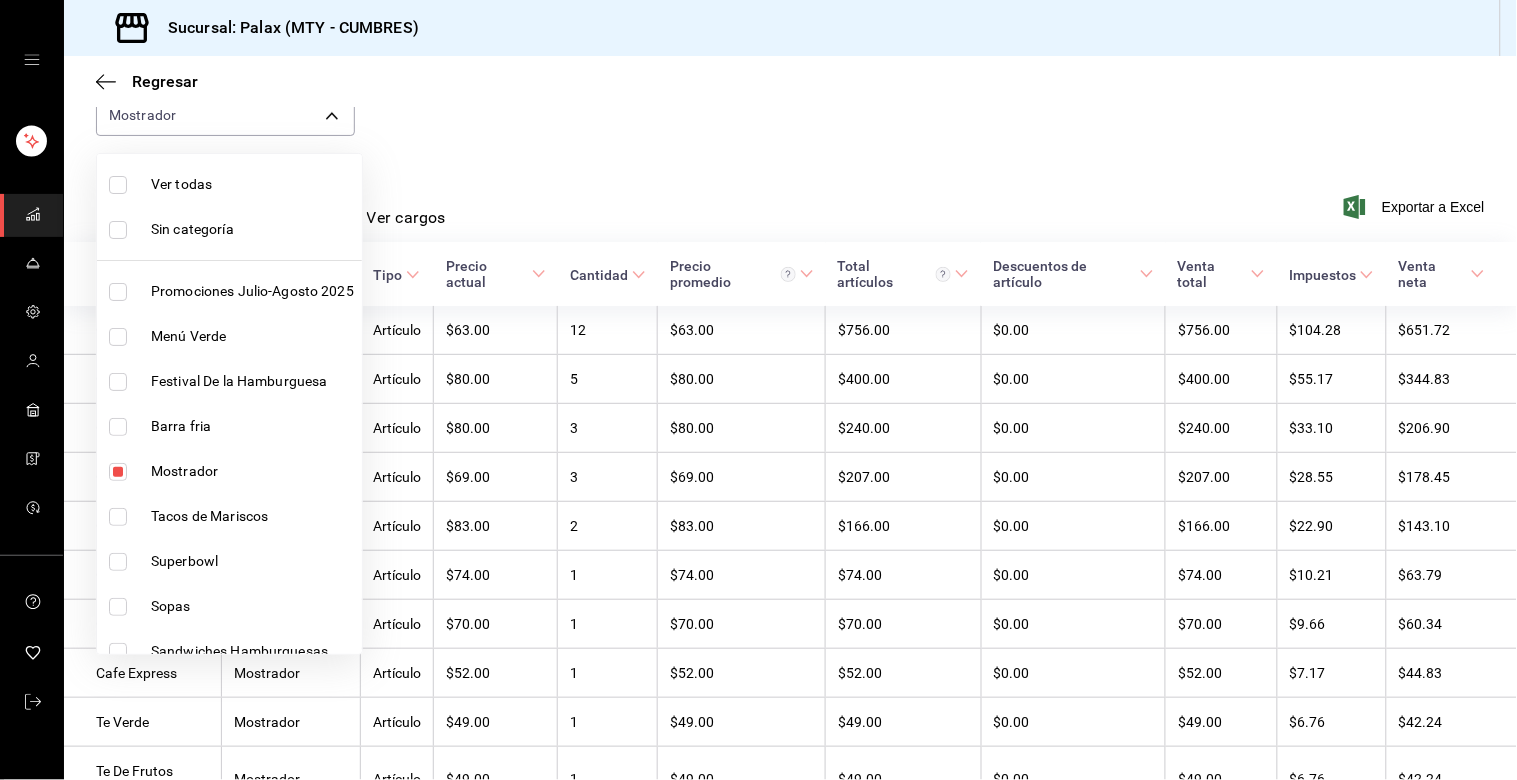 click at bounding box center (118, 472) 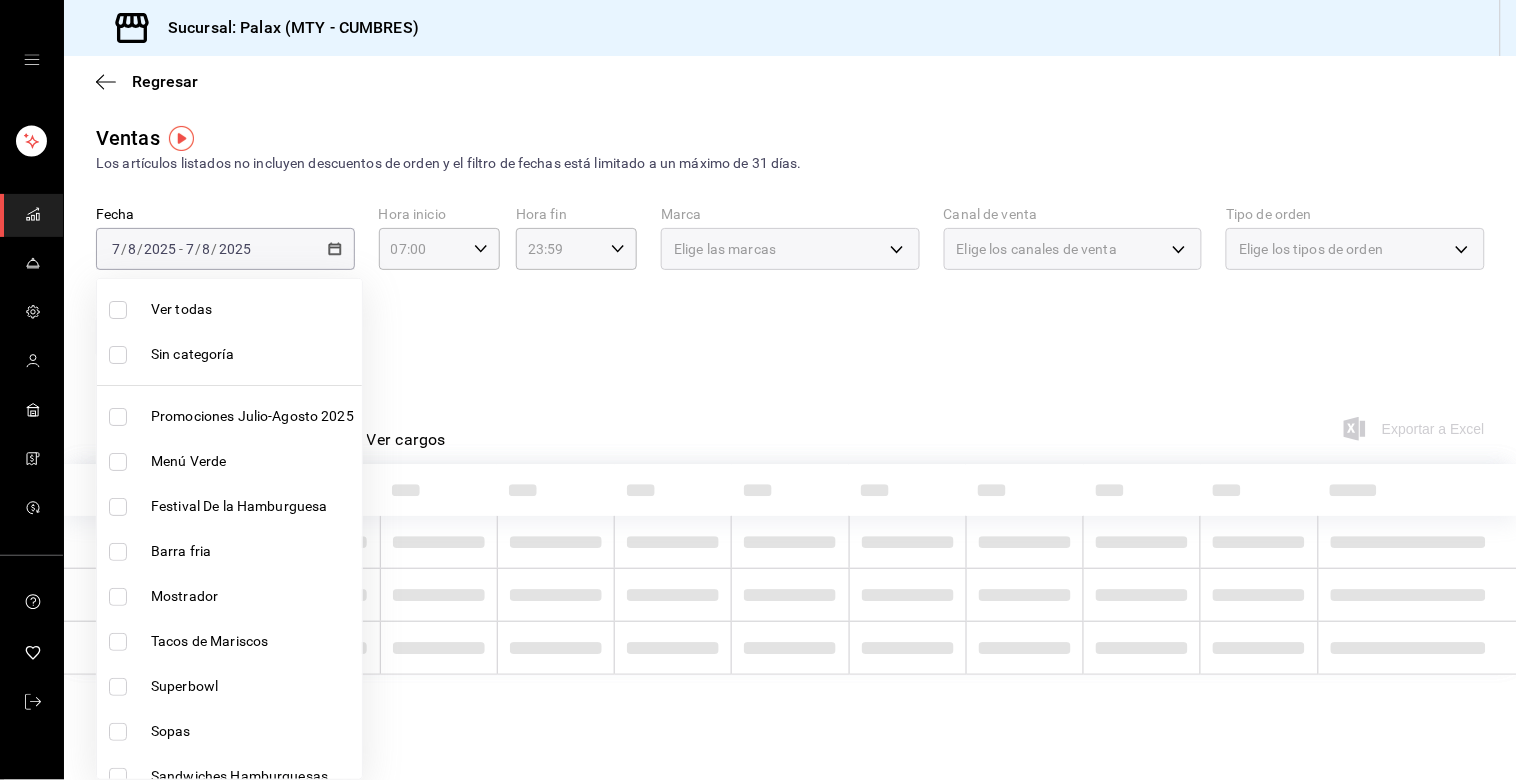 scroll, scrollTop: 0, scrollLeft: 0, axis: both 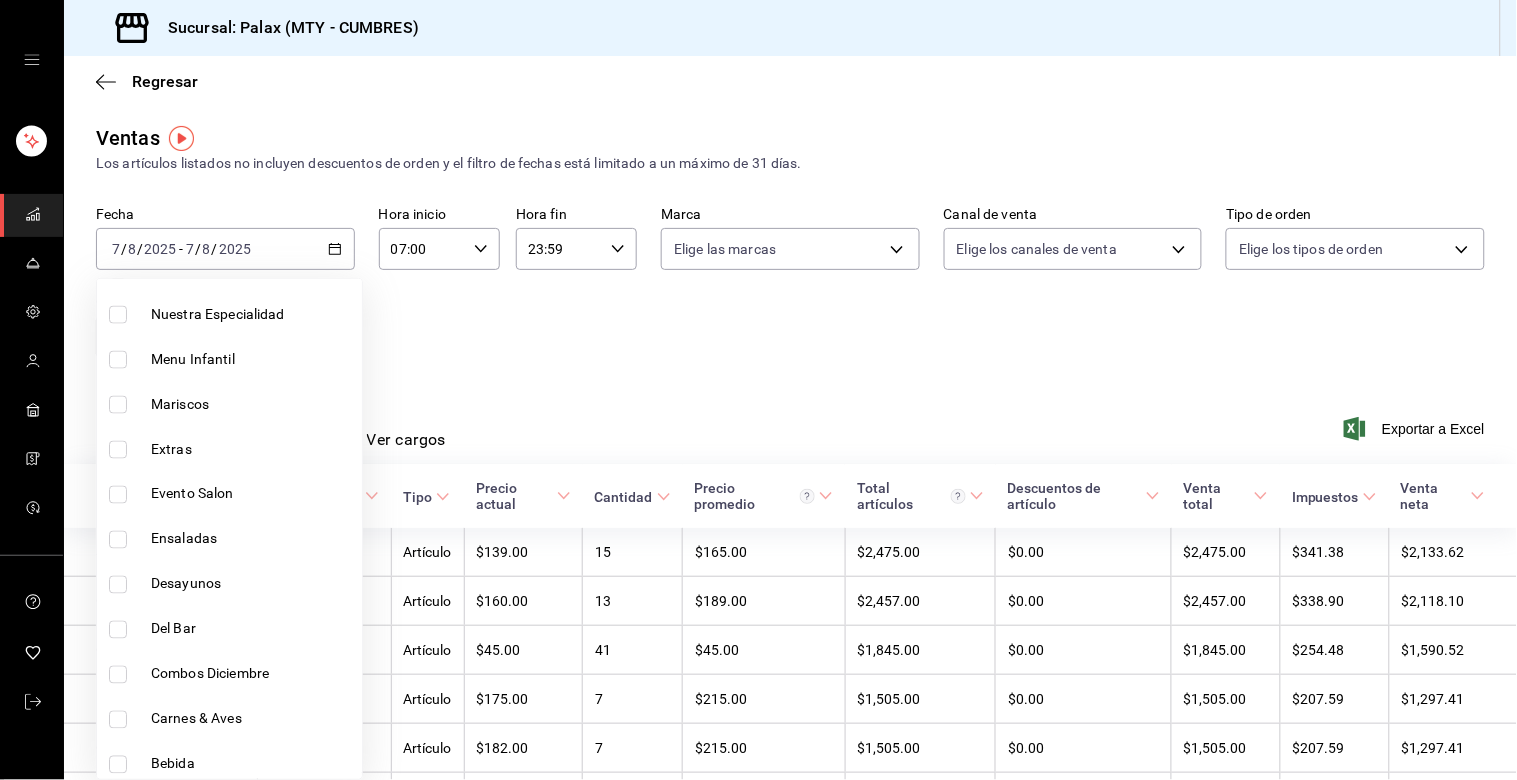 click on "Del Bar" at bounding box center (229, 629) 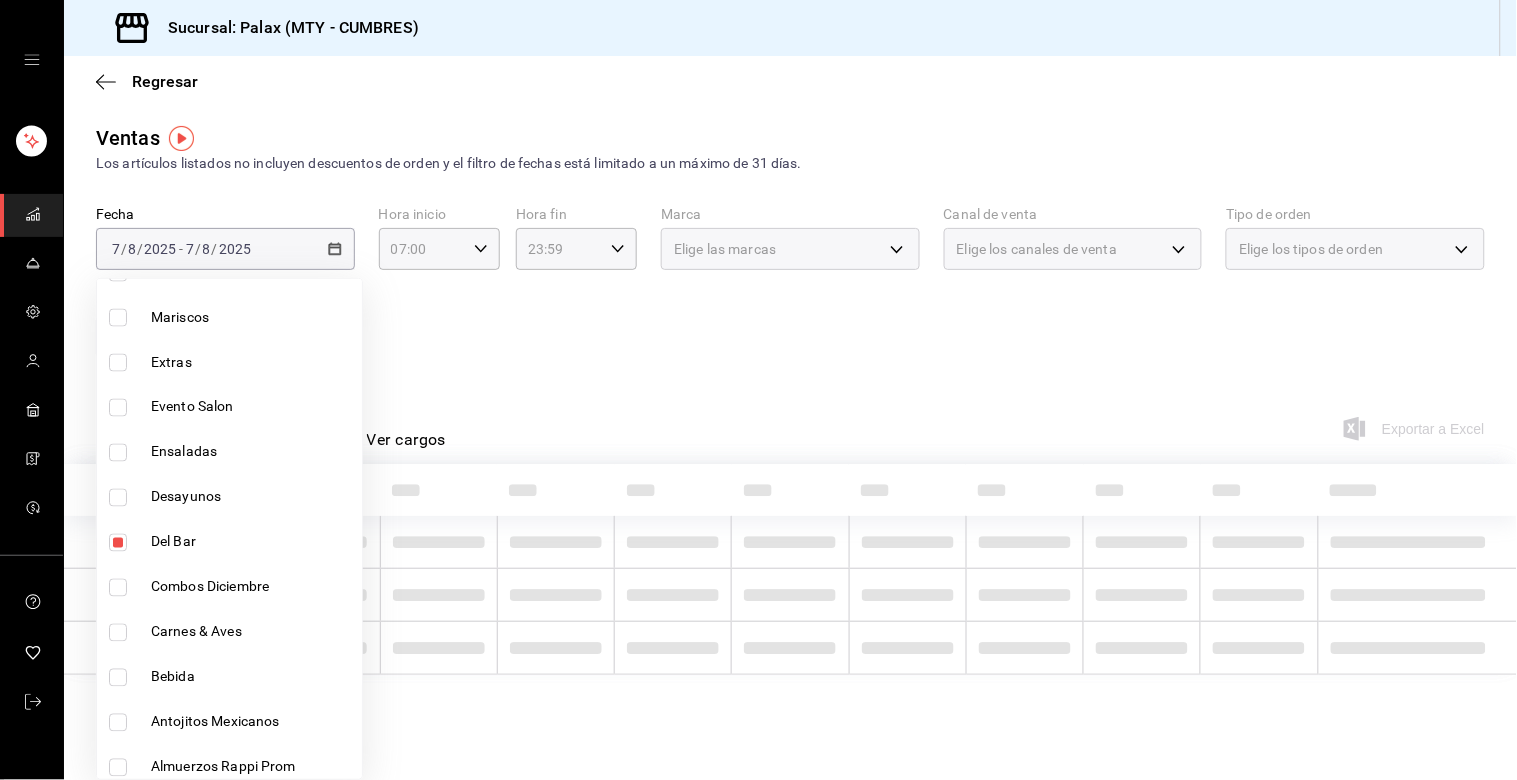 scroll, scrollTop: 1000, scrollLeft: 0, axis: vertical 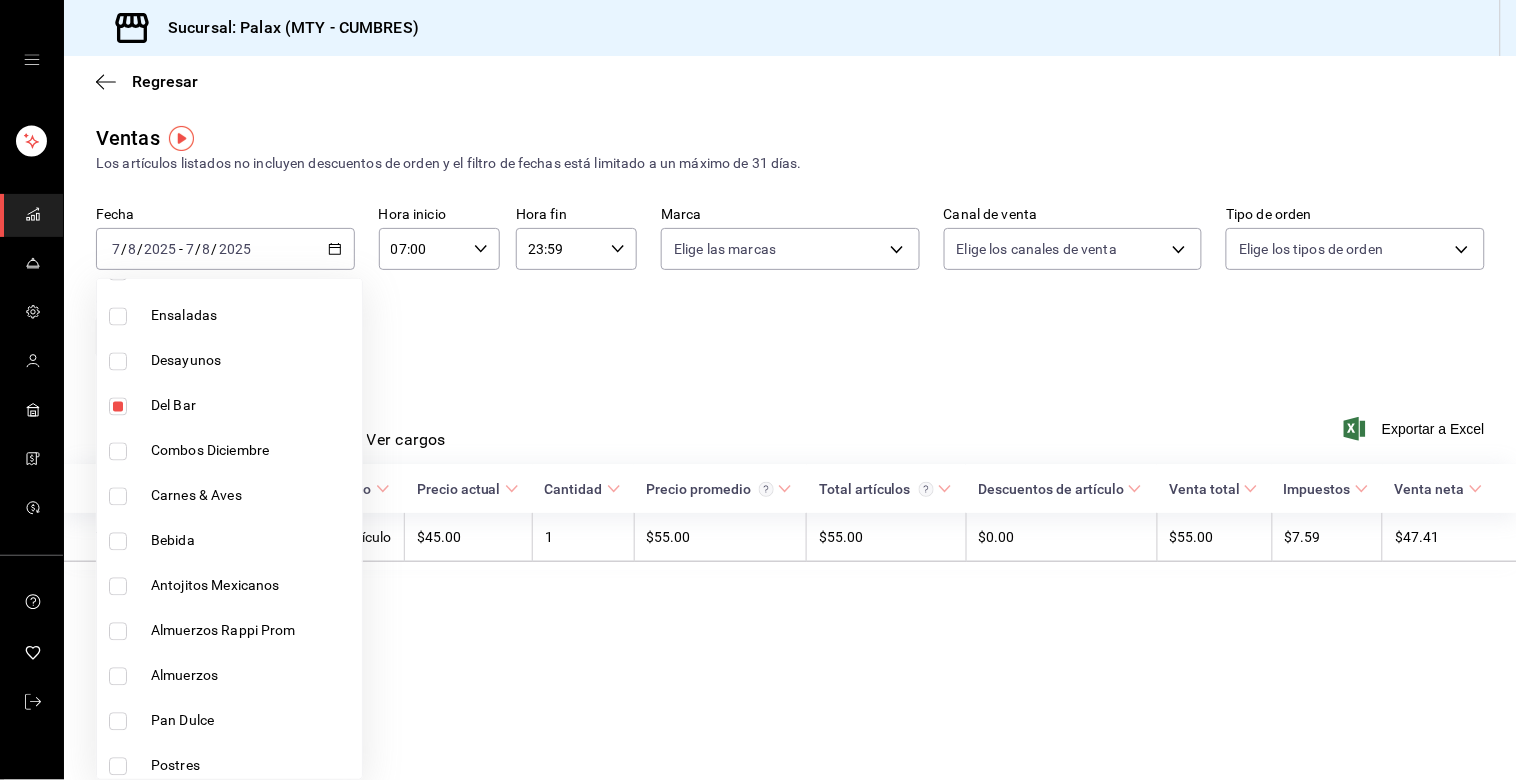 click at bounding box center (118, 542) 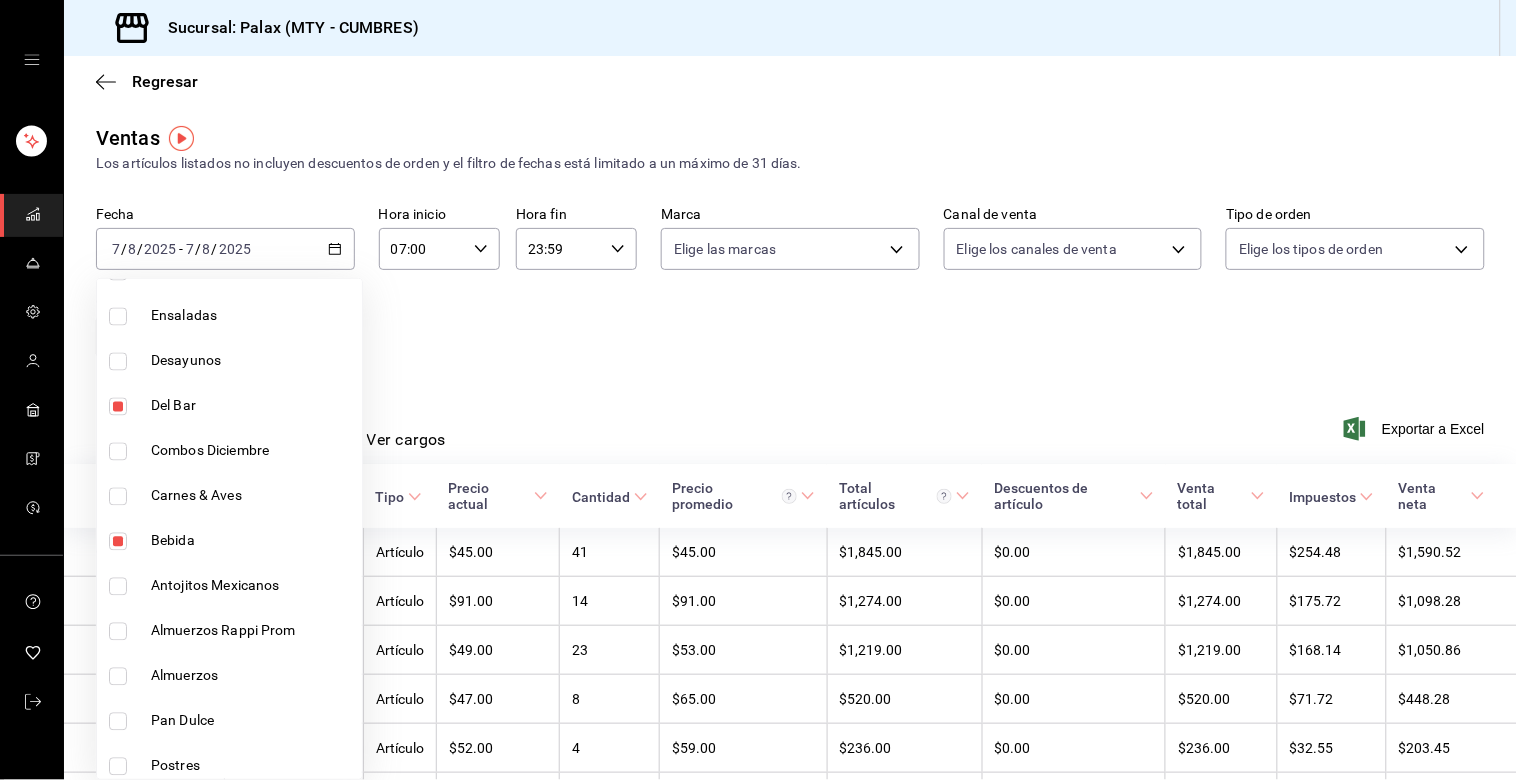 scroll, scrollTop: 1111, scrollLeft: 0, axis: vertical 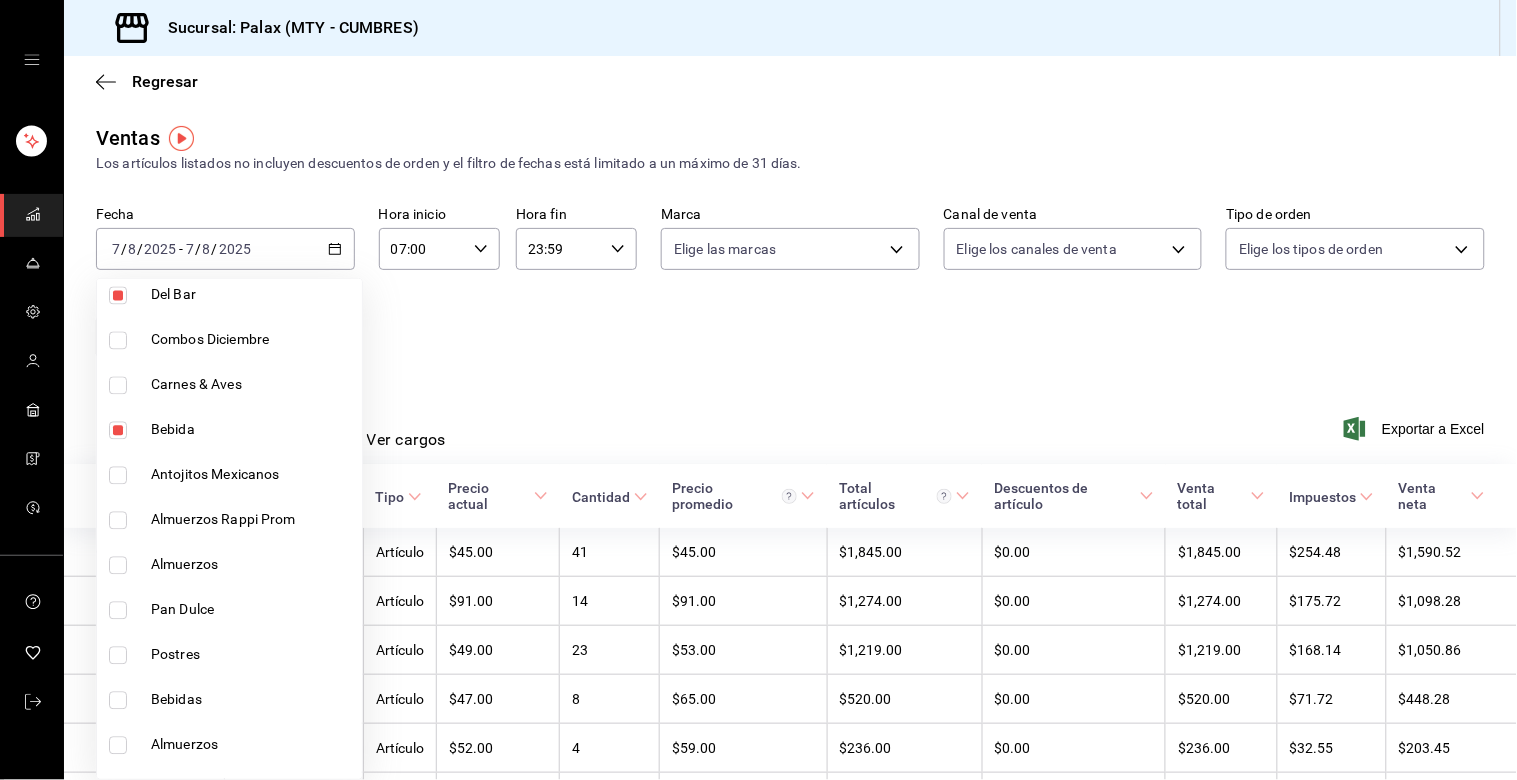 click on "Bebidas" at bounding box center (229, 700) 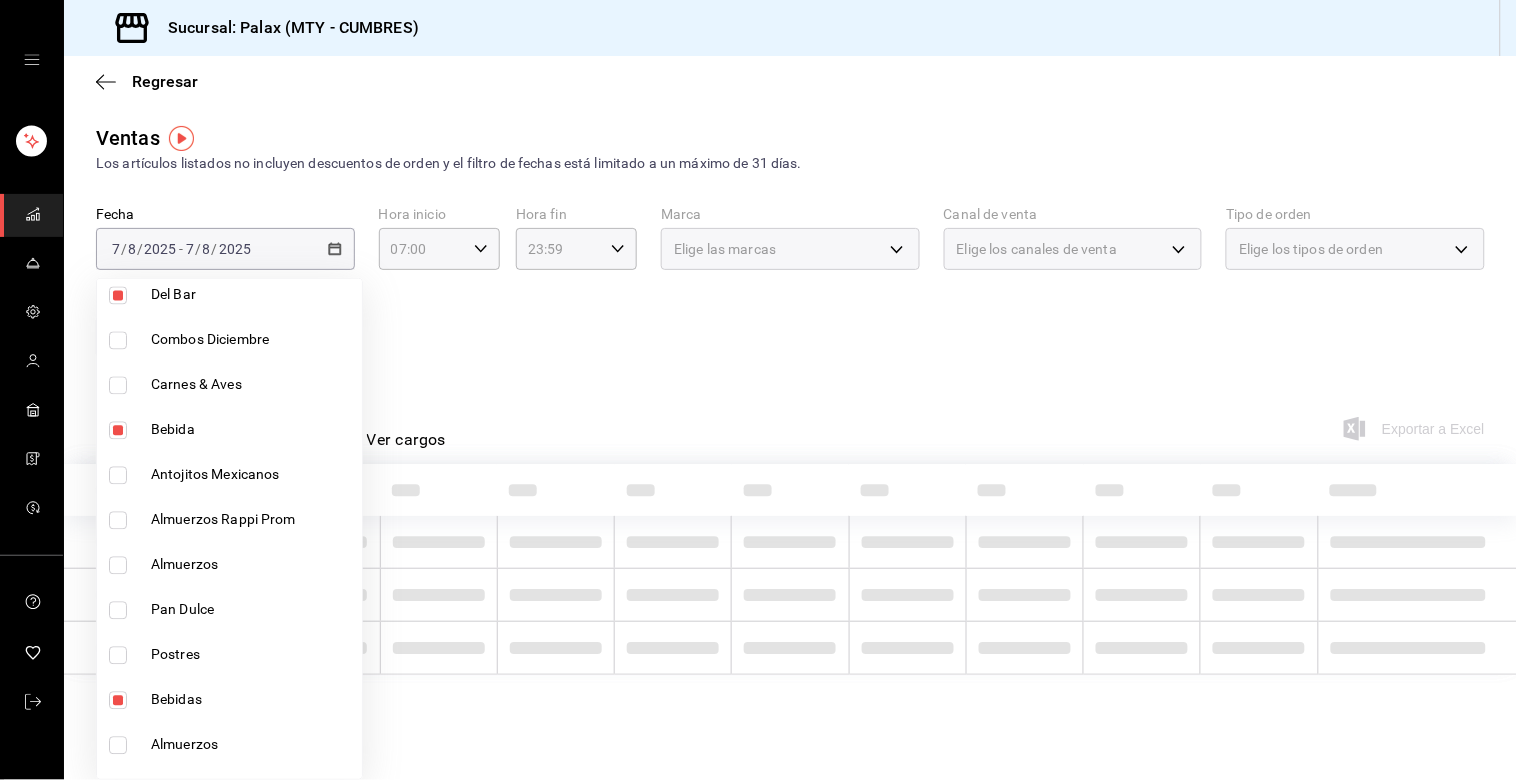 click at bounding box center (758, 390) 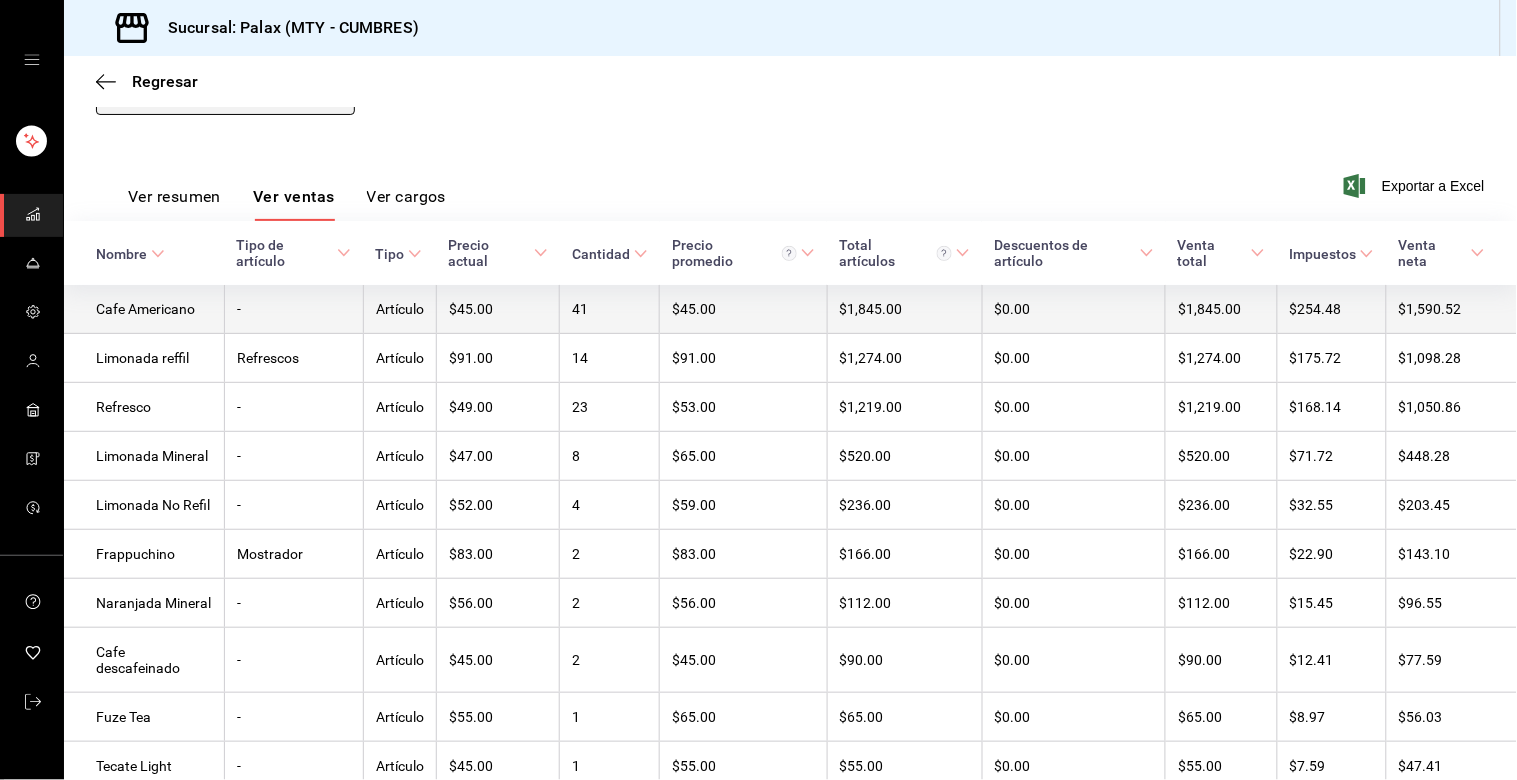 scroll, scrollTop: 21, scrollLeft: 0, axis: vertical 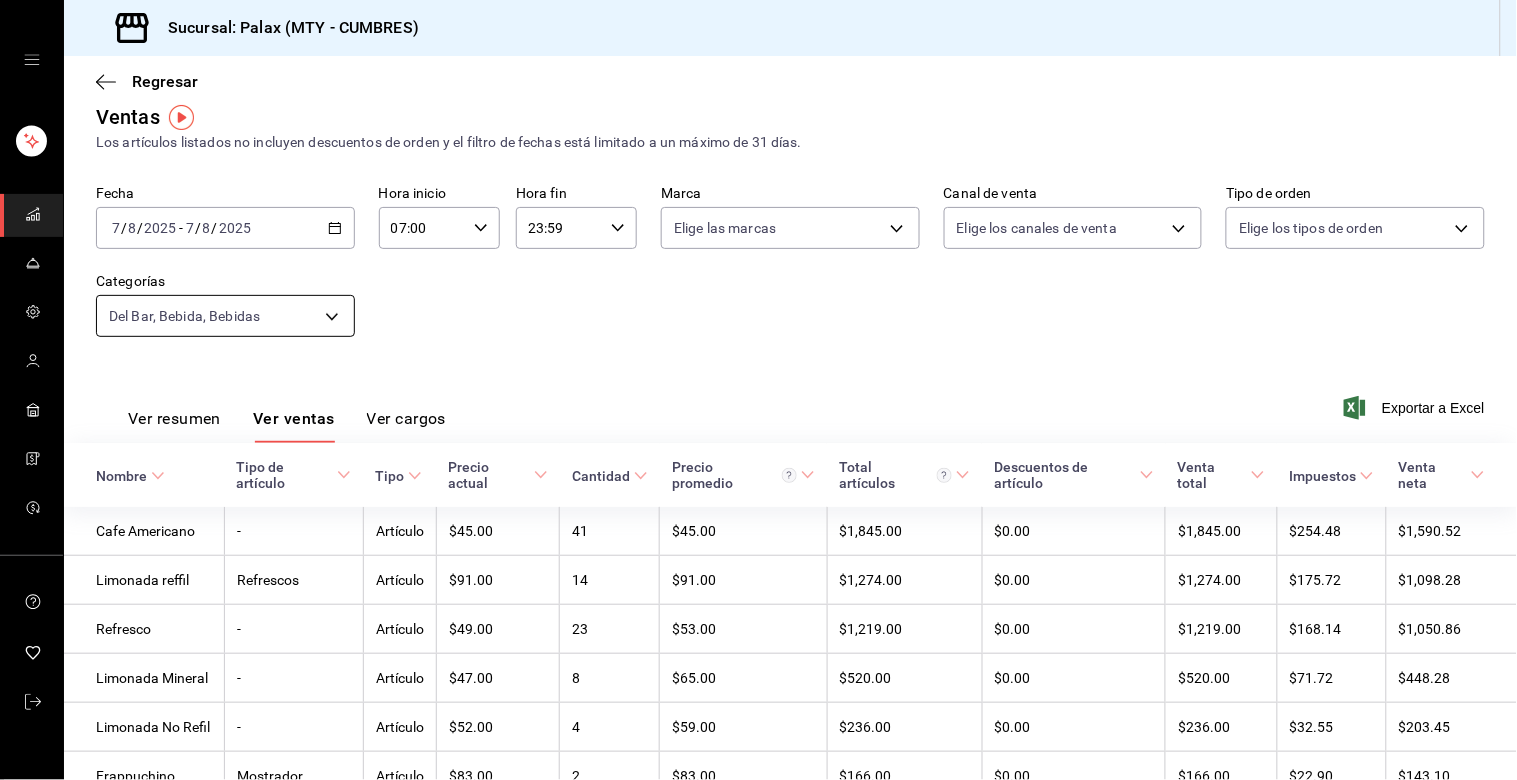click on "Sucursal: Palax ([CITY] - [STATE]) Regresar Ventas Los artículos listados no incluyen descuentos de orden y el filtro de fechas está limitado a un máximo de 31 días. Fecha [DATE] [DATE] - [DATE] [DATE] Hora inicio [TIME] Hora inicio Hora fin [TIME] Hora fin Marca Elige las marcas Canal de venta Elige los canales de venta Tipo de orden Elige los tipos de orden Categorías Del Bar, Bebida, Bebidas 5041f980-30f3-428d-be8c-286edc227efb,41ed9666-a182-4a37-8e0e-cc37feaa0168,0d33943e-a888-4711-965c-7ed043932b8f Ver resumen Ver ventas Ver cargos Exportar a Excel Nombre Tipo de artículo Tipo Precio actual Cantidad Precio promedio   Total artículos   Descuentos de artículo Venta total Impuestos Venta neta Cafe Americano - Artículo $45.00 41 $45.00 $1,845.00 $0.00 $1,845.00 $254.48 $1,590.52 Limonadareffil Refrescos Artículo $91.00 14 $91.00 $1,274.00 $0.00 $1,274.00 $175.72 $1,098.28 Refresco - Artículo $49.00 23 $53.00 $1,219.00 $0.00 $1,219.00 $168.14 $1,050.86 Limonada Mineral - Artículo 8" at bounding box center (758, 390) 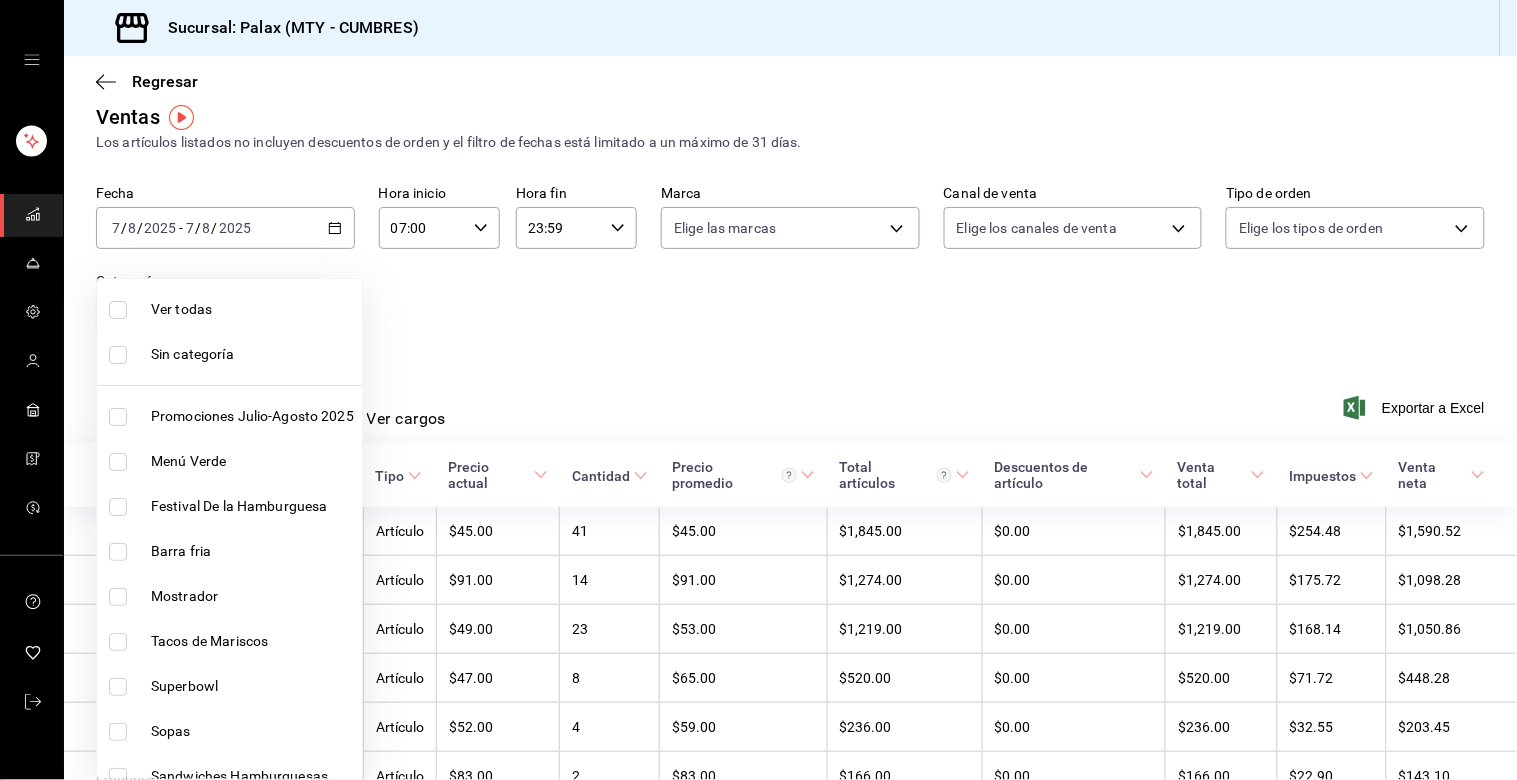 scroll, scrollTop: 333, scrollLeft: 0, axis: vertical 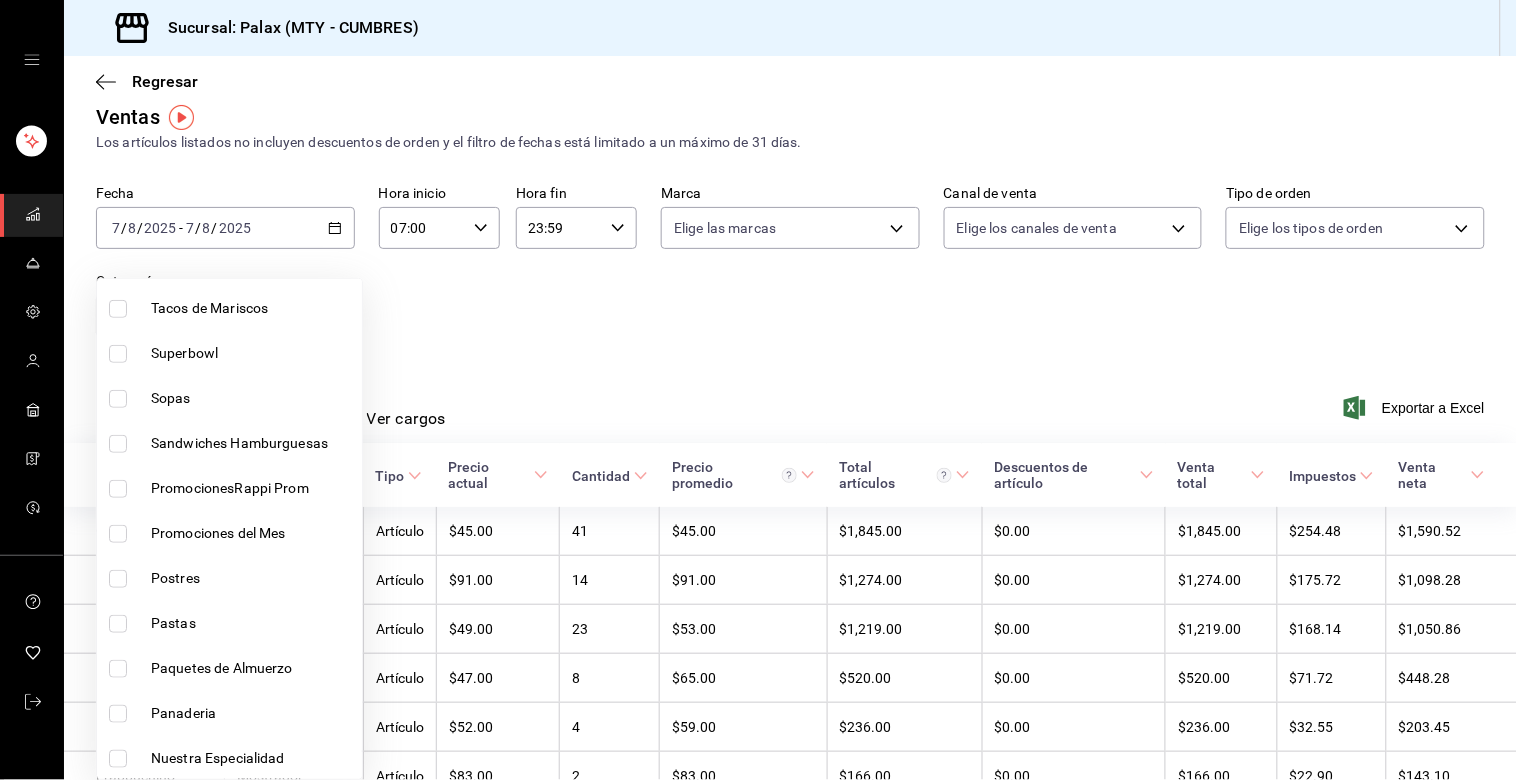 click at bounding box center [122, 579] 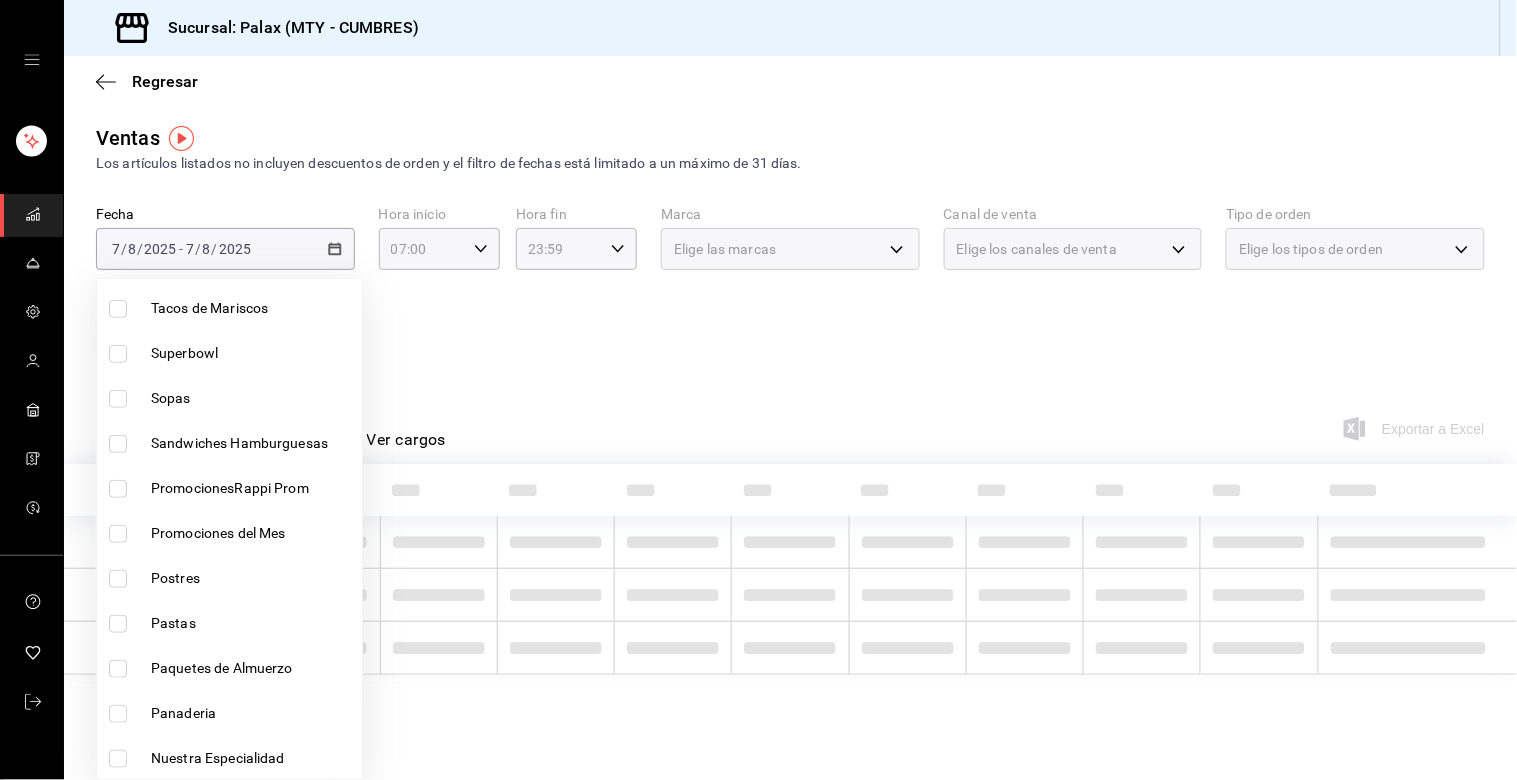 scroll, scrollTop: 0, scrollLeft: 0, axis: both 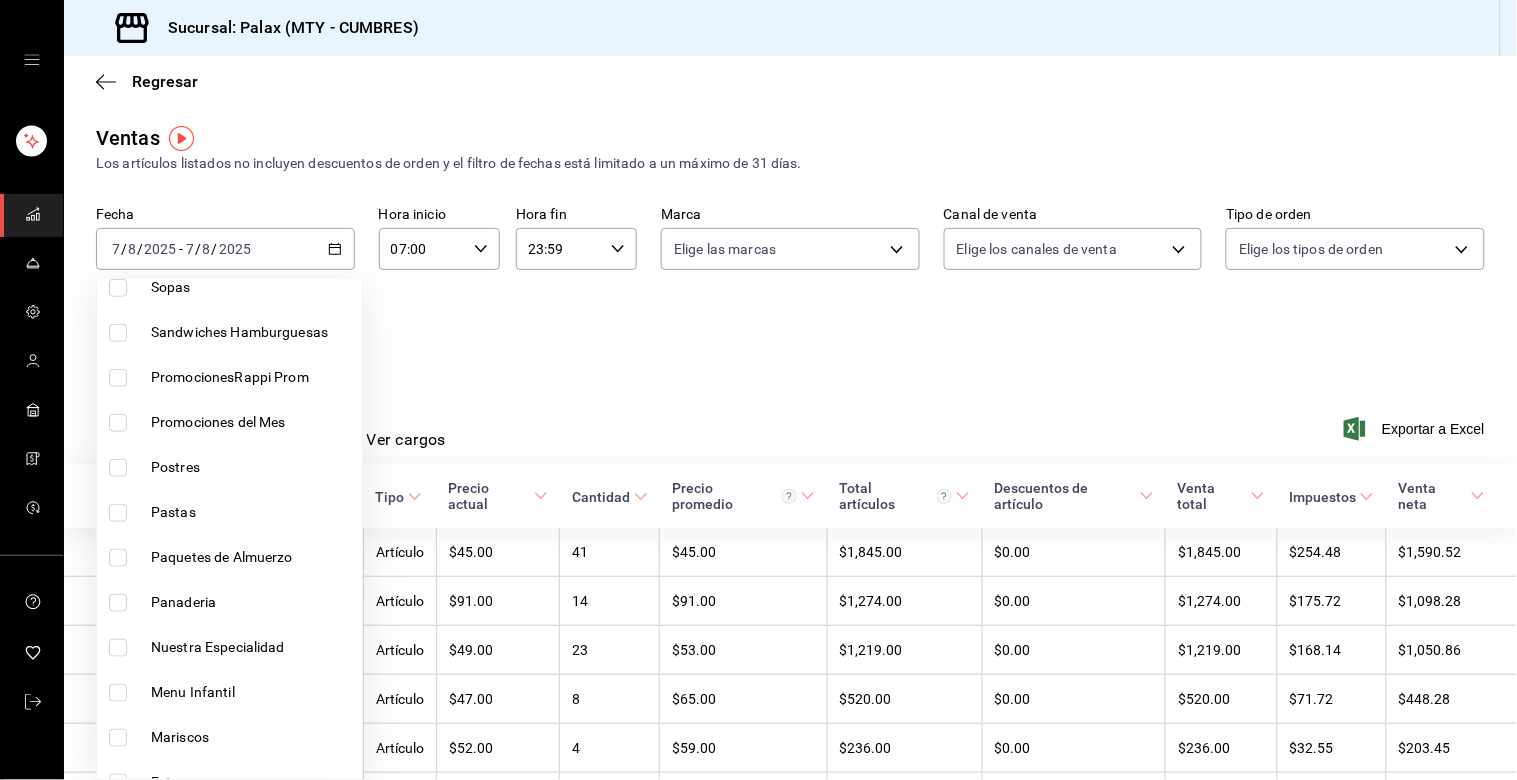 click at bounding box center [118, 468] 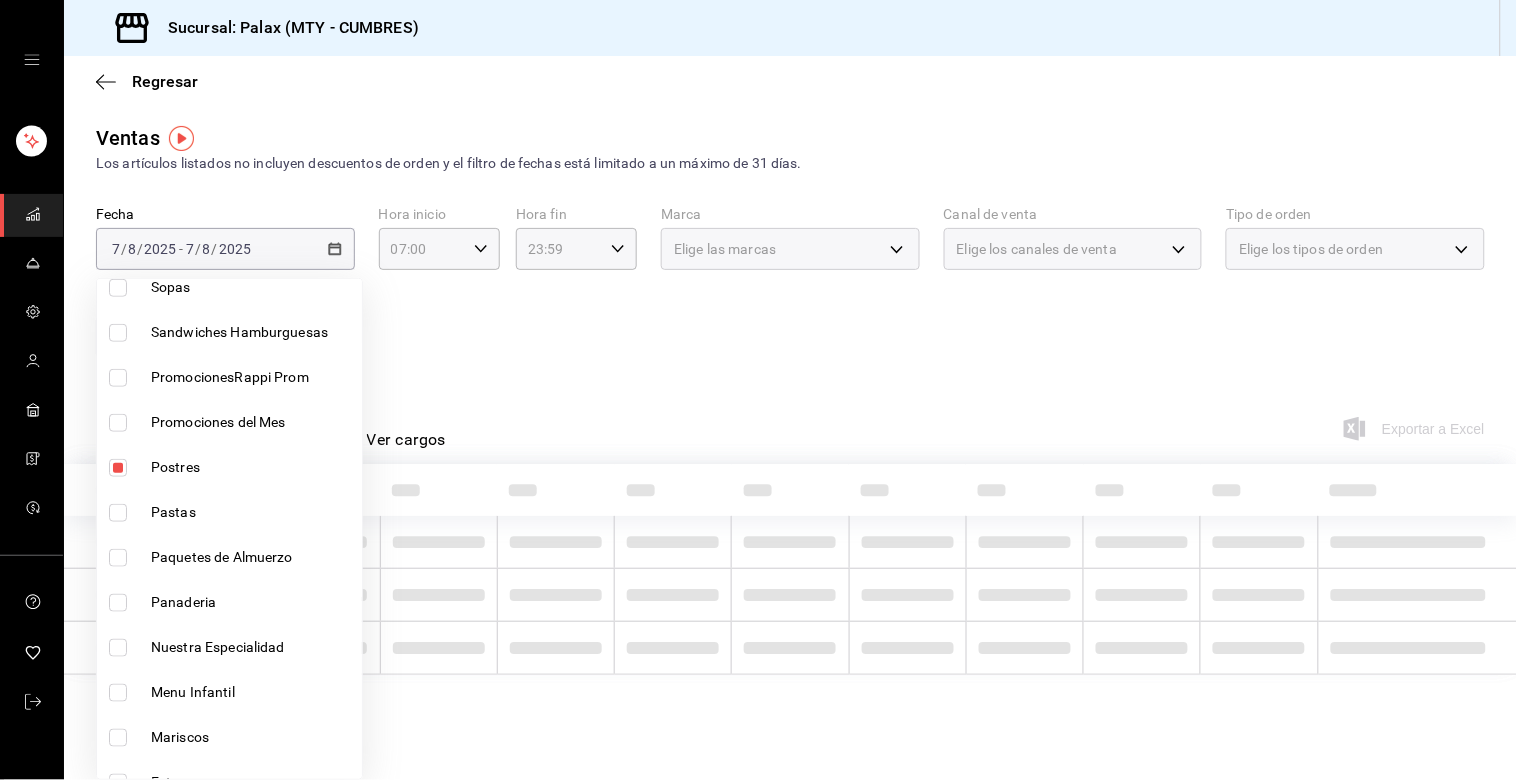 click at bounding box center [118, 603] 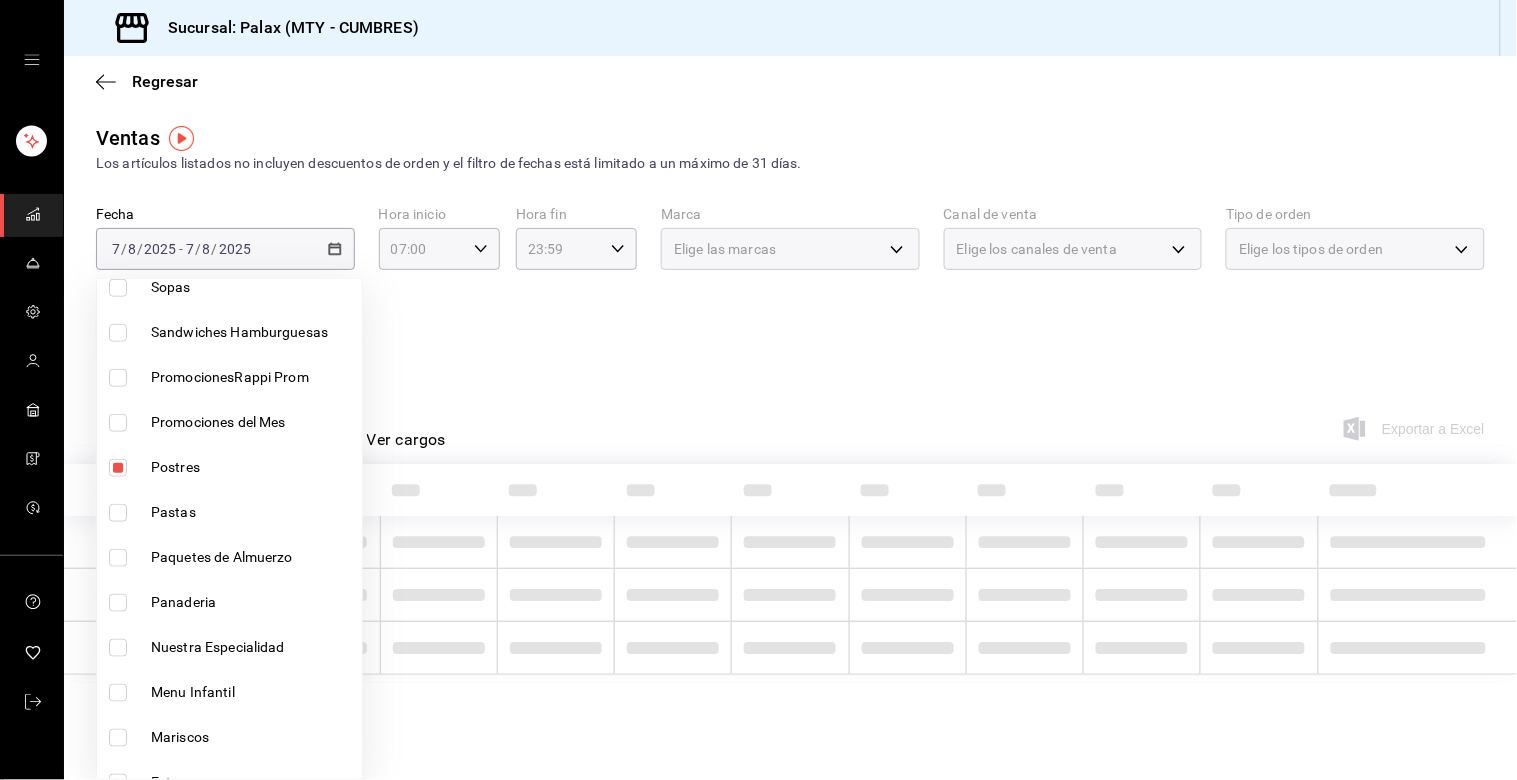 type on "5041f980-30f3-428d-be8c-286edc227efb,41ed9666-a182-4a37-8e0e-cc37feaa0168,0d33943e-a888-4711-965c-7ed043932b8f,6970ed2c-64d9-4fee-a1ac-8fe23c7e63ab,c1857e69-1263-4738-8070-fa69687f0395" 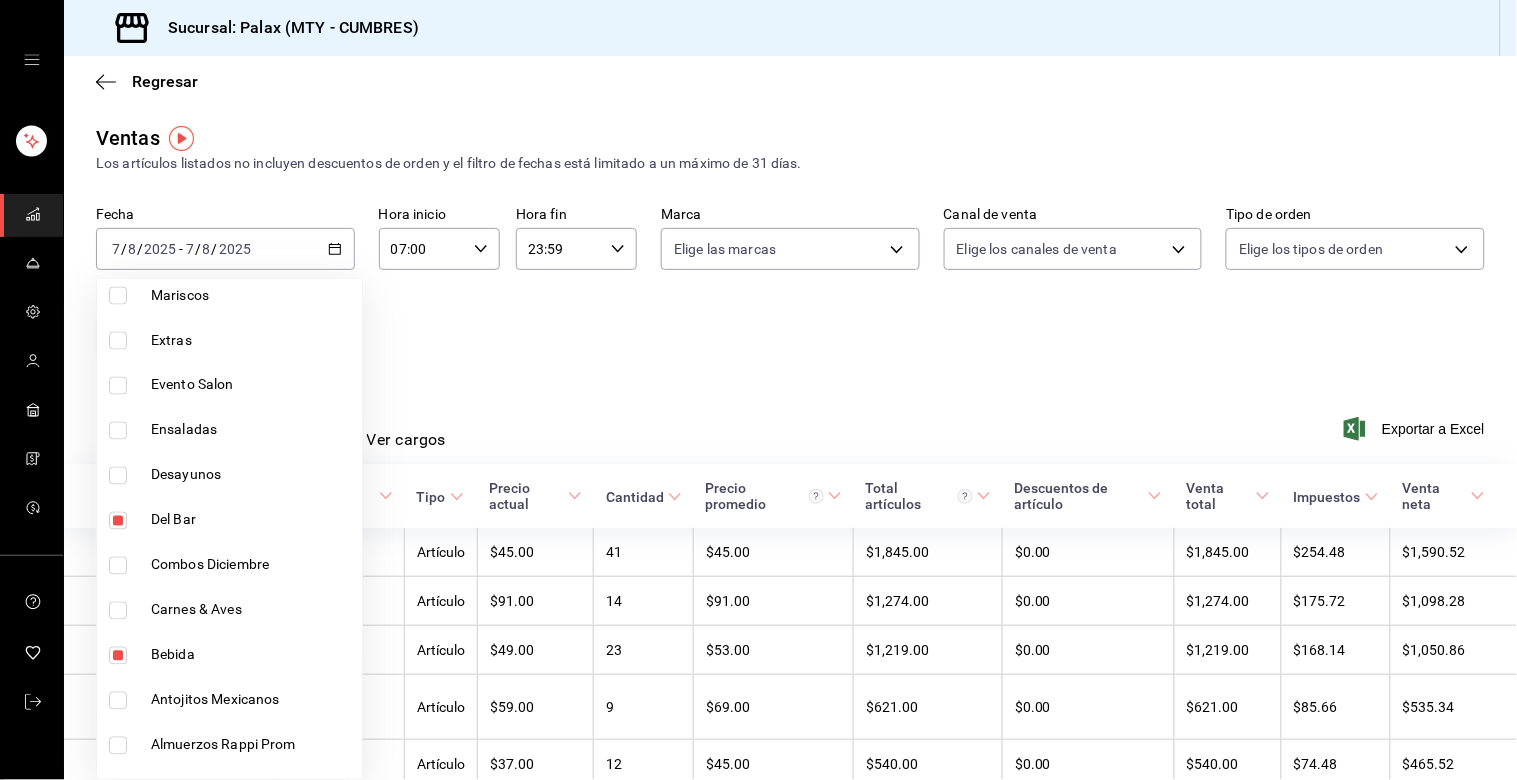 scroll, scrollTop: 888, scrollLeft: 0, axis: vertical 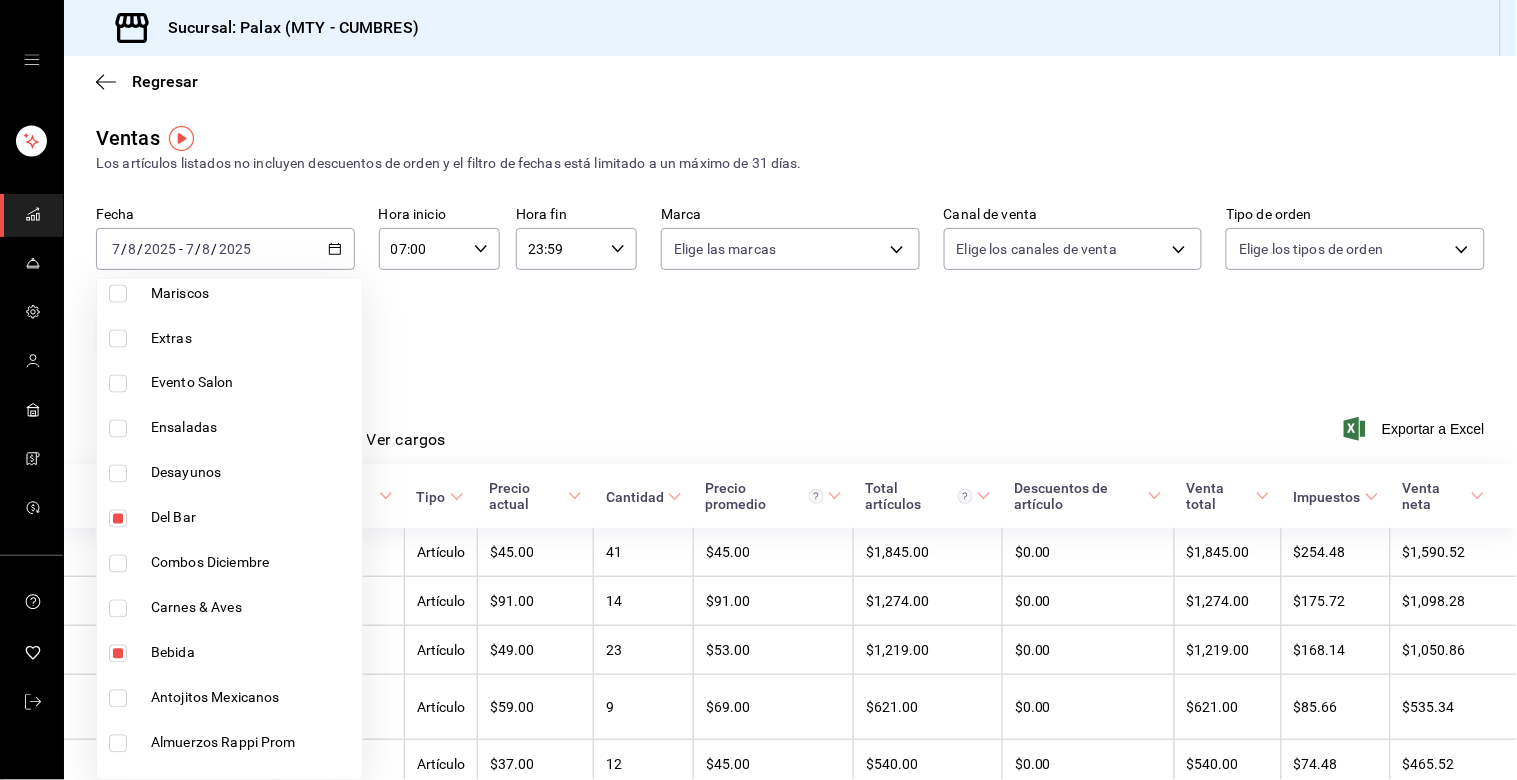 drag, startPoint x: 127, startPoint y: 520, endPoint x: 125, endPoint y: 634, distance: 114.01754 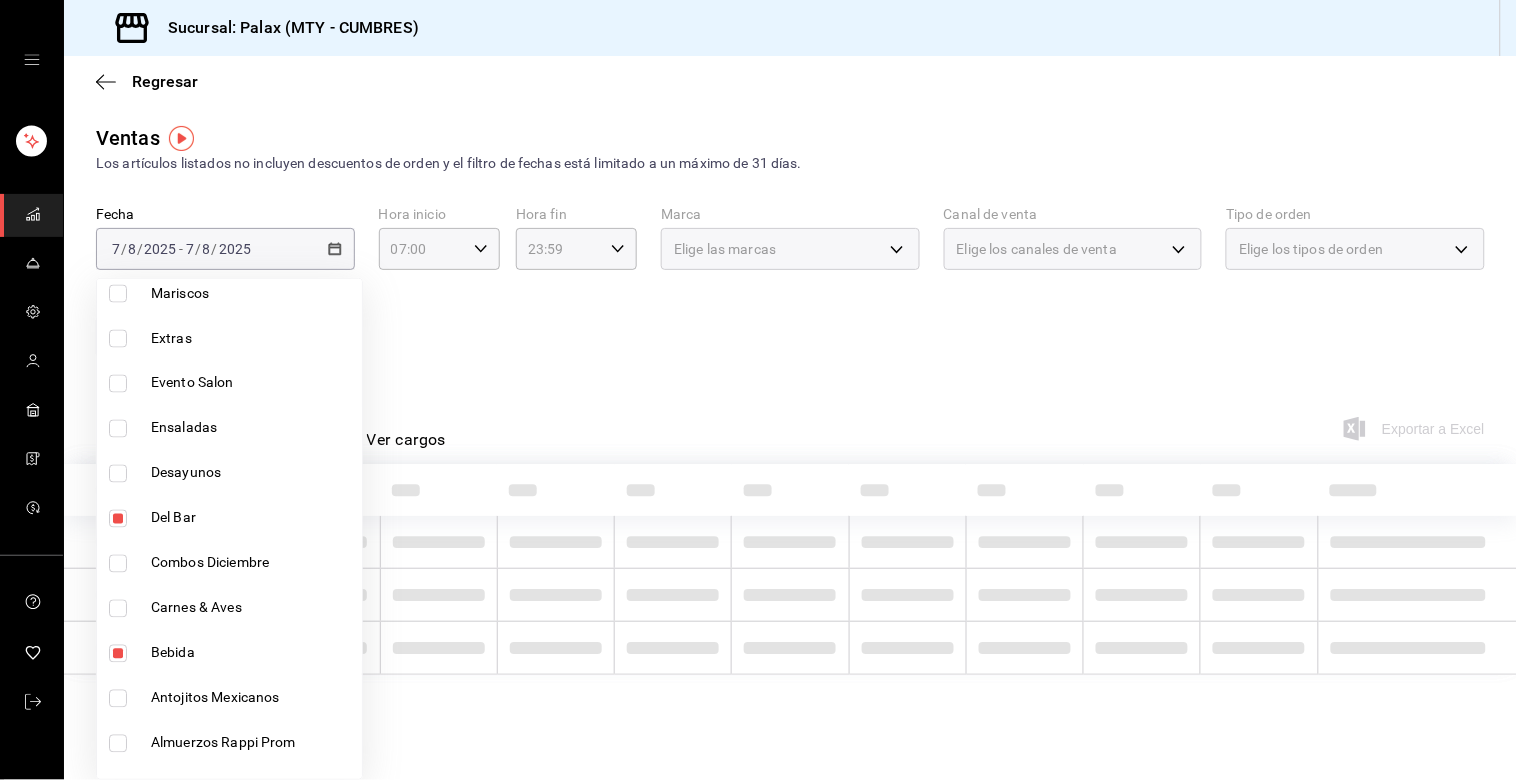 click on "Bebida" at bounding box center (229, 653) 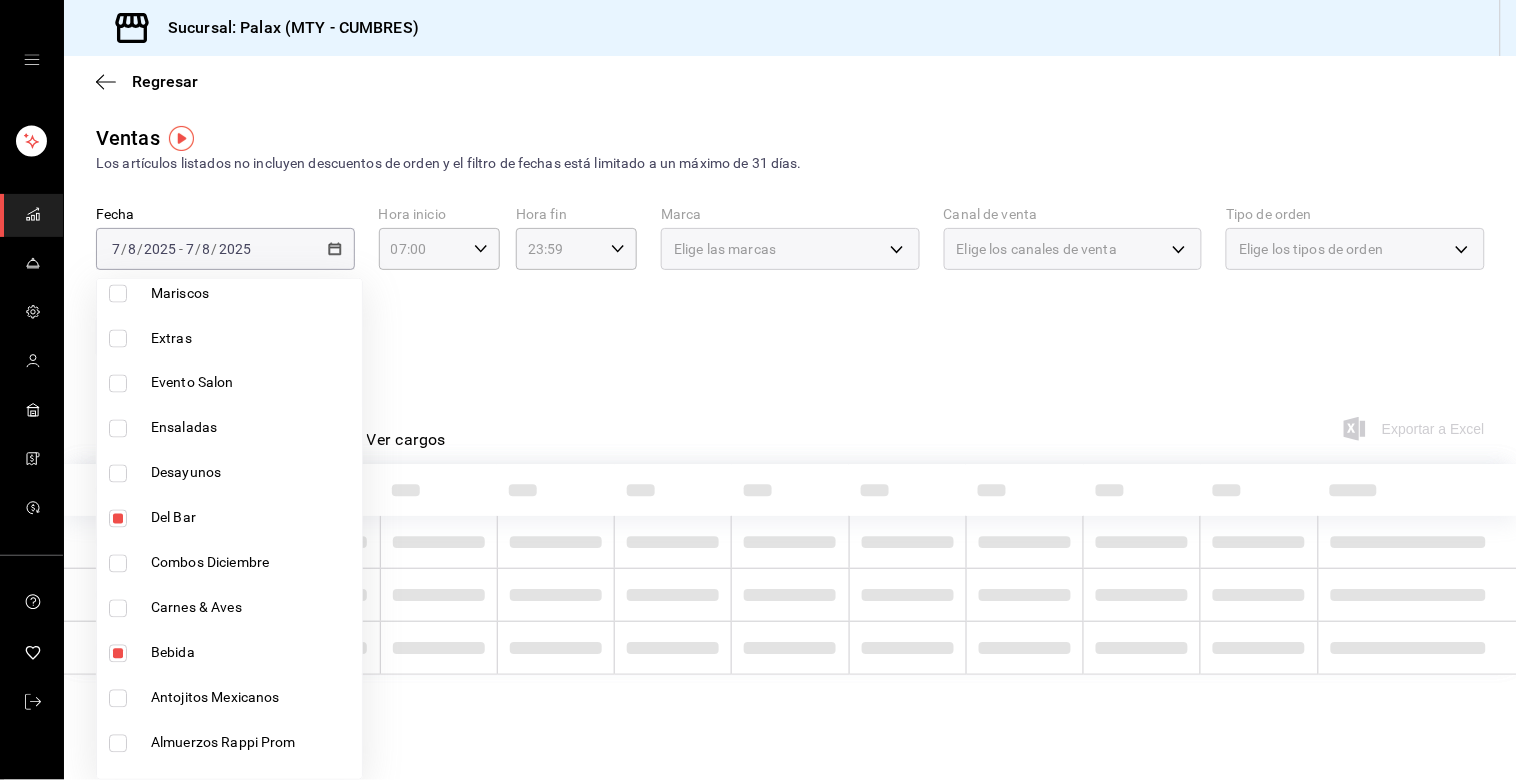 type on "0d33943e-a888-4711-965c-7ed043932b8f,6970ed2c-64d9-4fee-a1ac-8fe23c7e63ab,c1857e69-1263-4738-8070-fa69687f0395,5041f980-30f3-428d-be8c-286edc227efb" 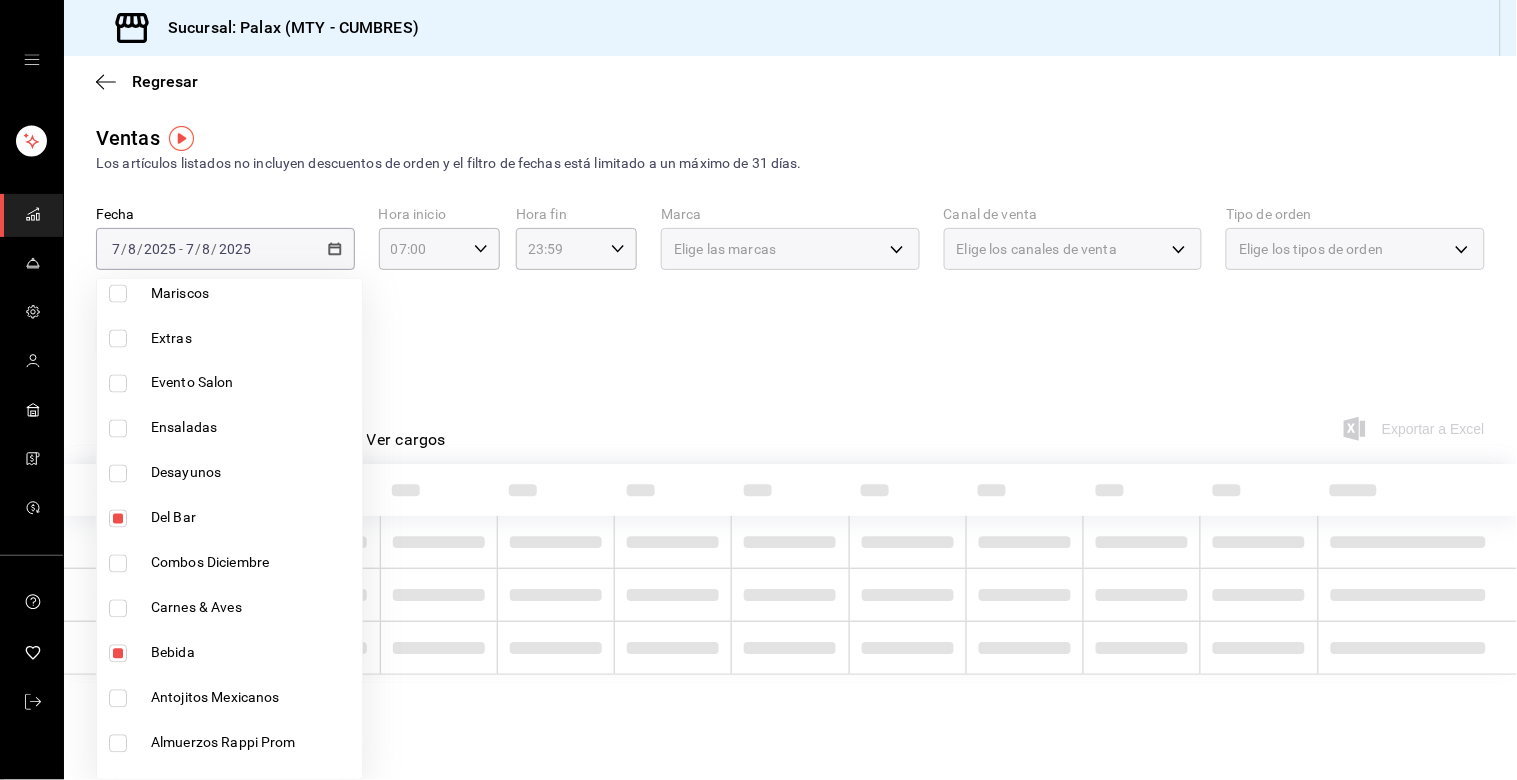 checkbox on "false" 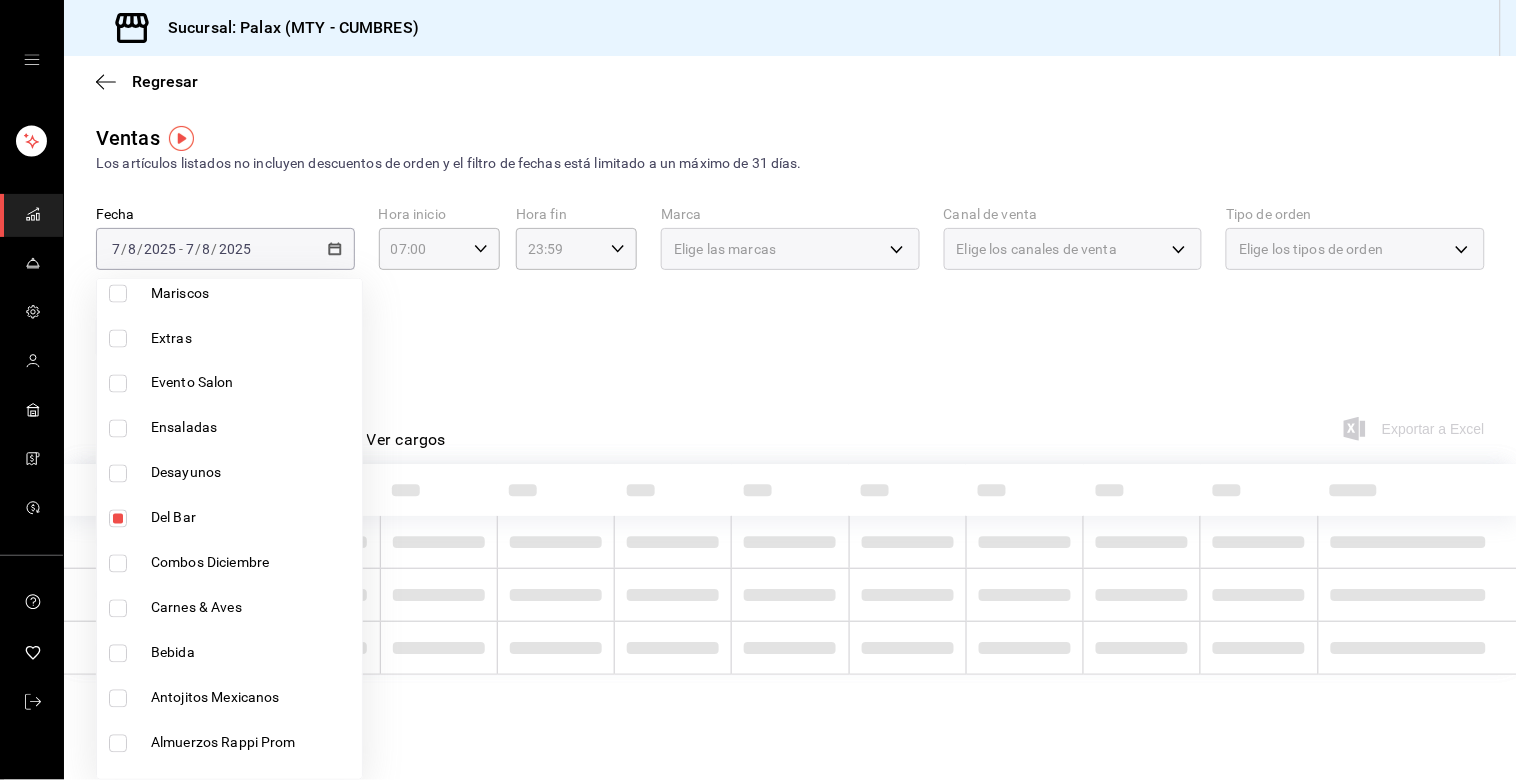 click at bounding box center (118, 519) 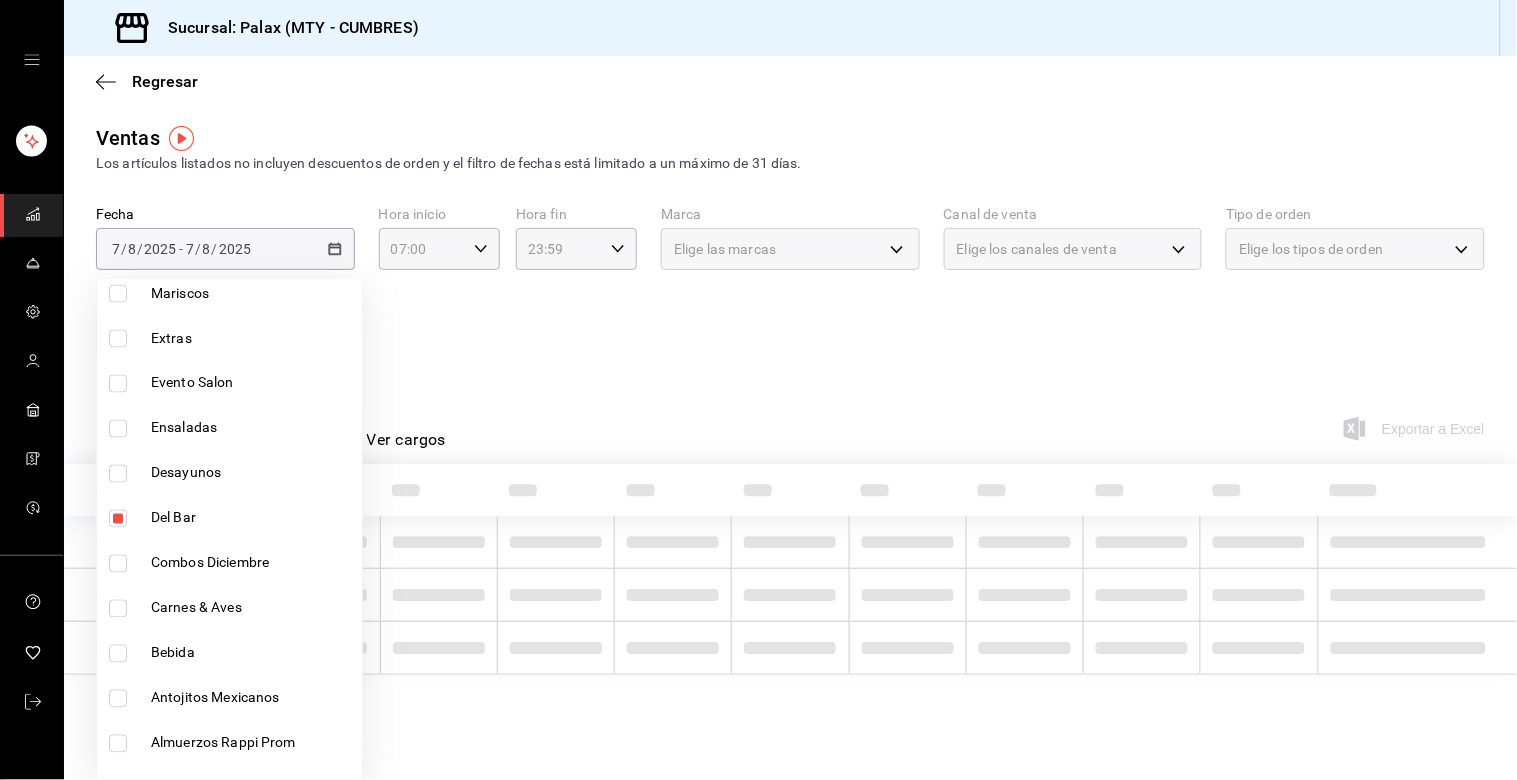 checkbox on "false" 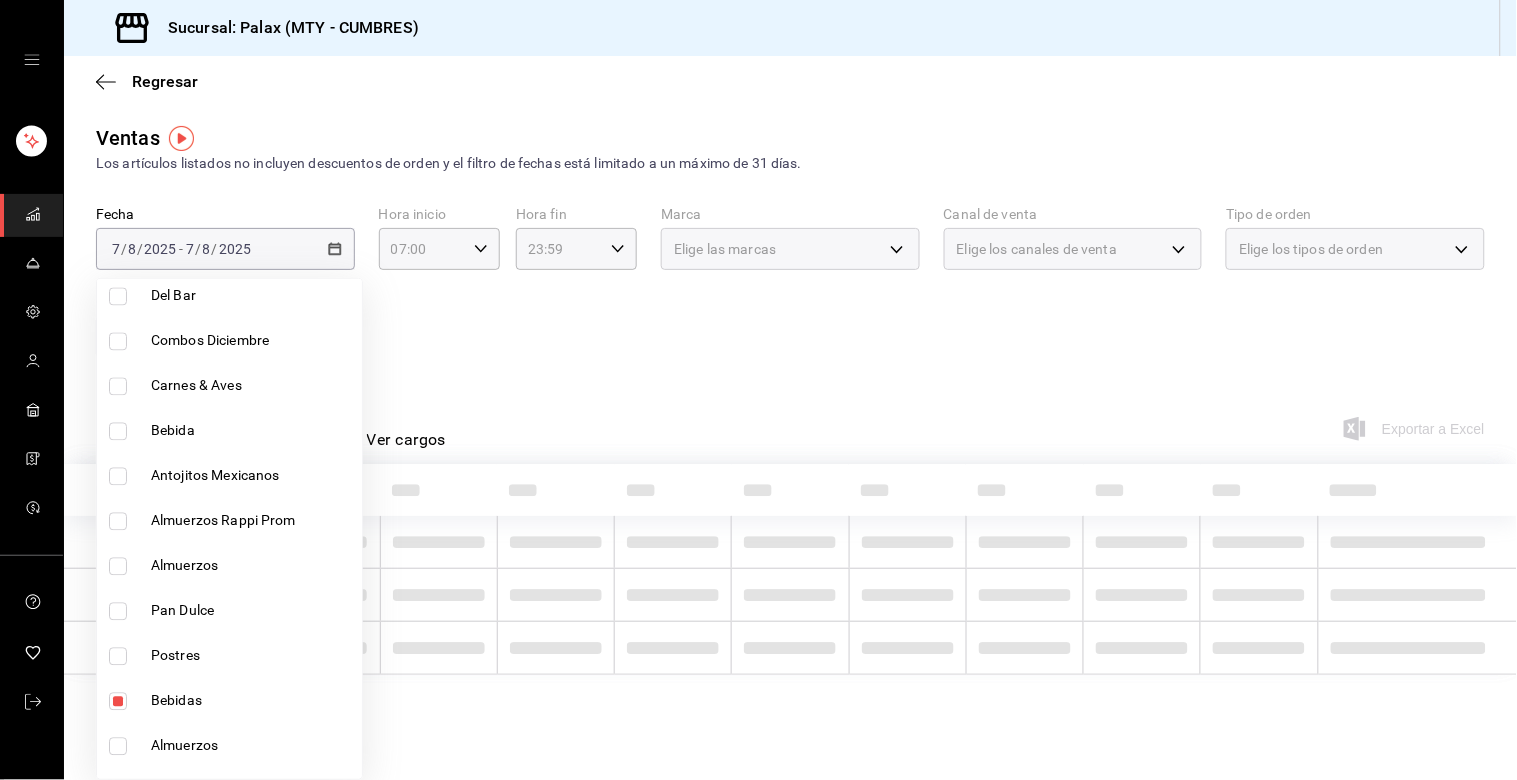 scroll, scrollTop: 1111, scrollLeft: 0, axis: vertical 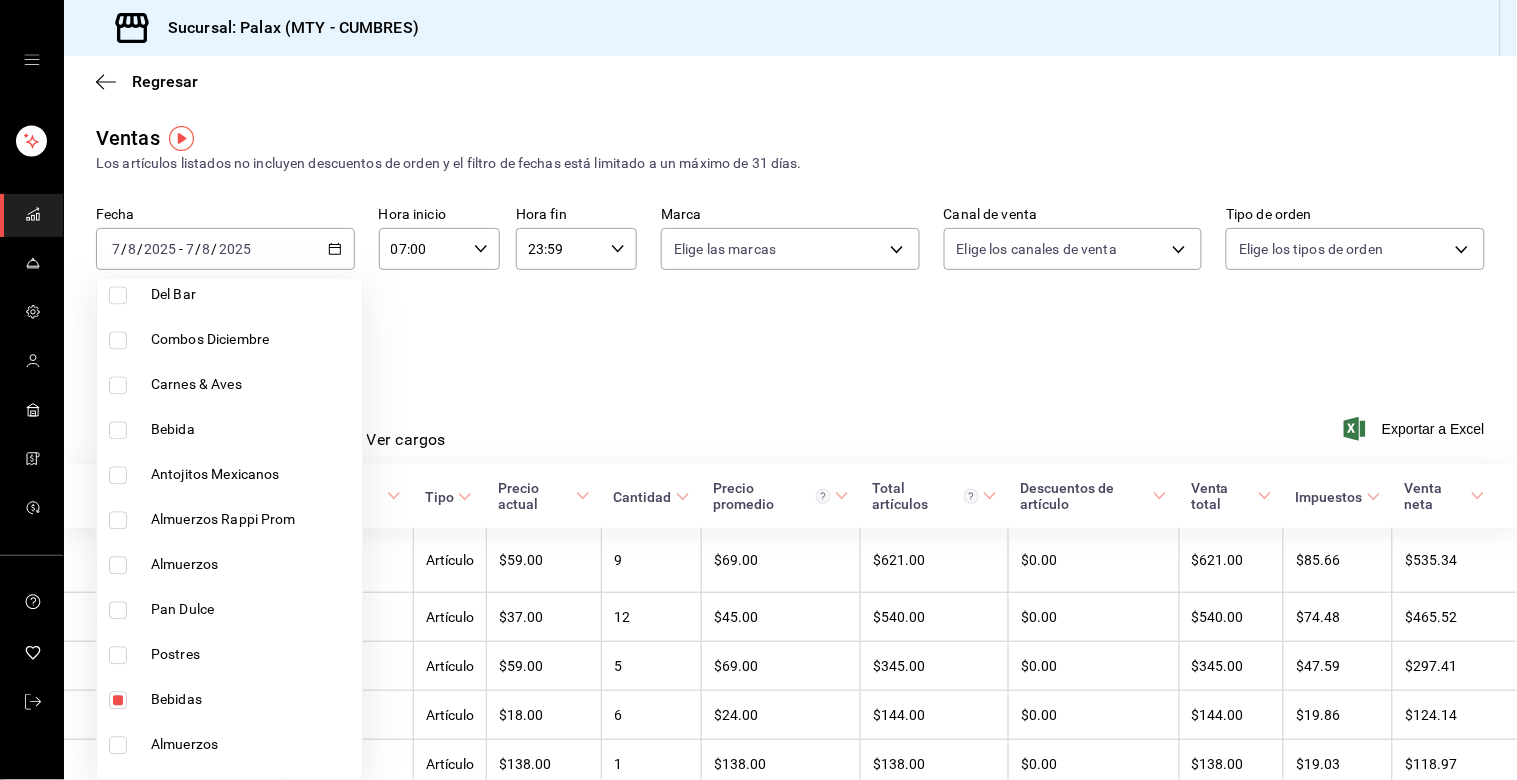 click at bounding box center (118, 611) 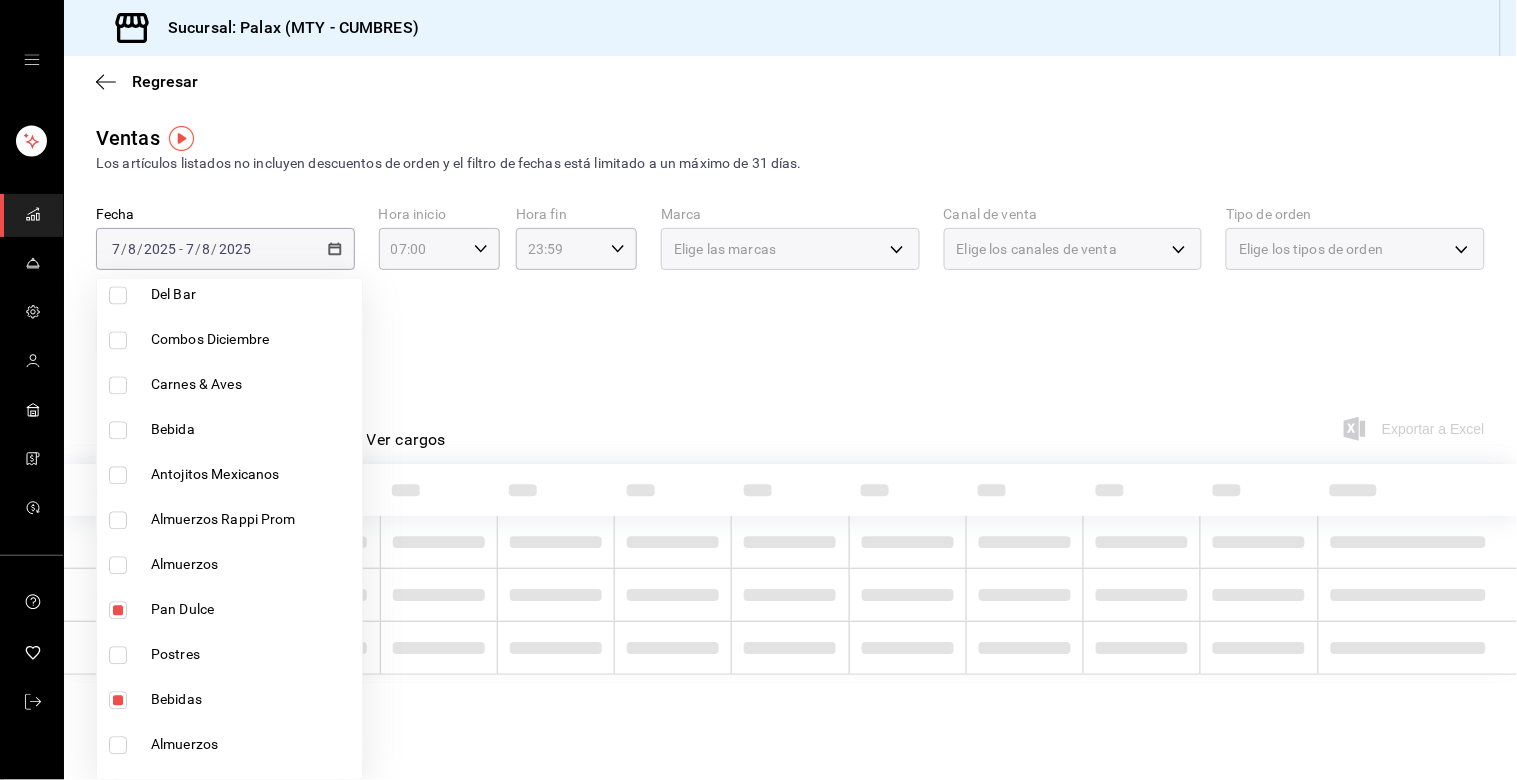 click at bounding box center [118, 656] 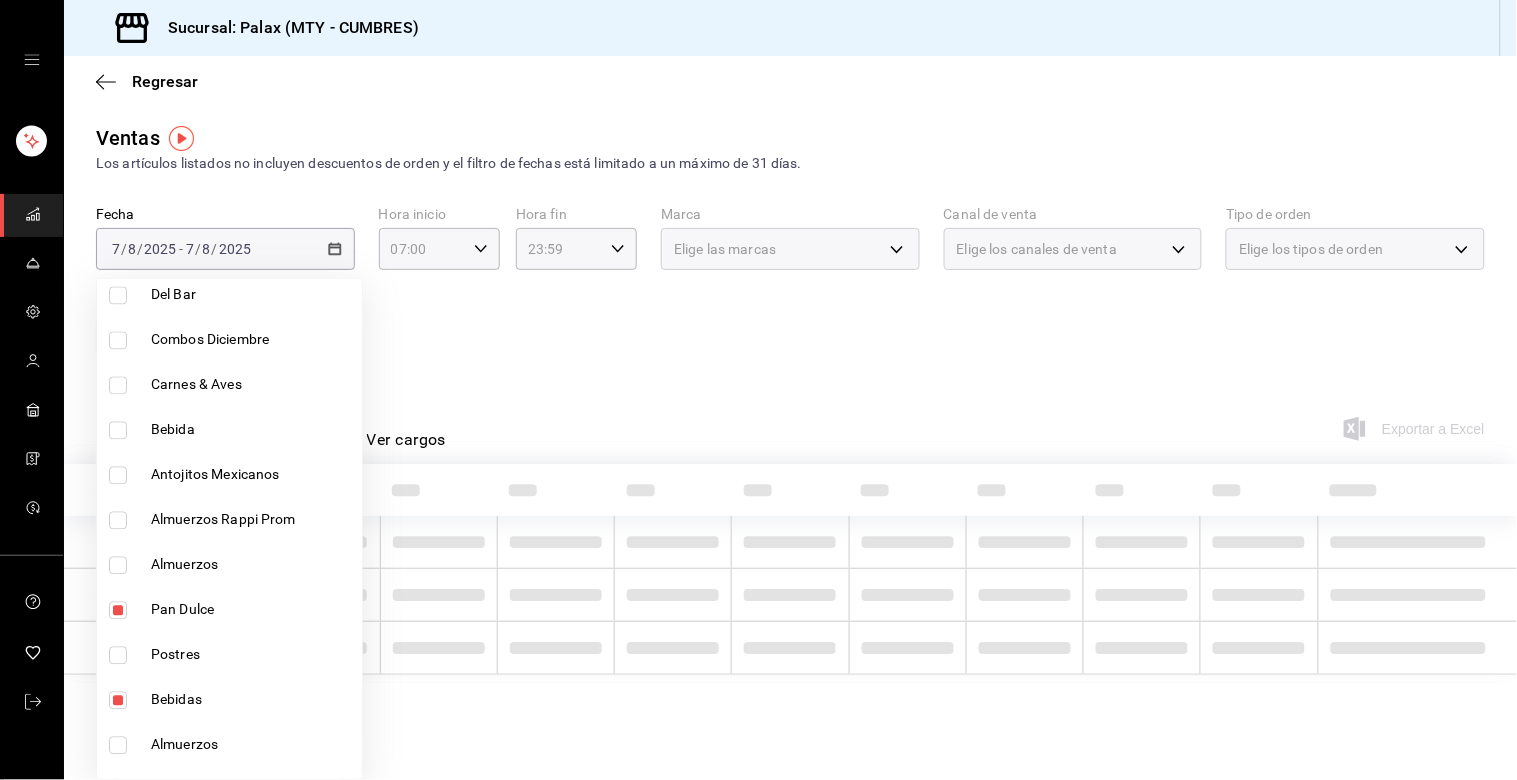 checkbox on "true" 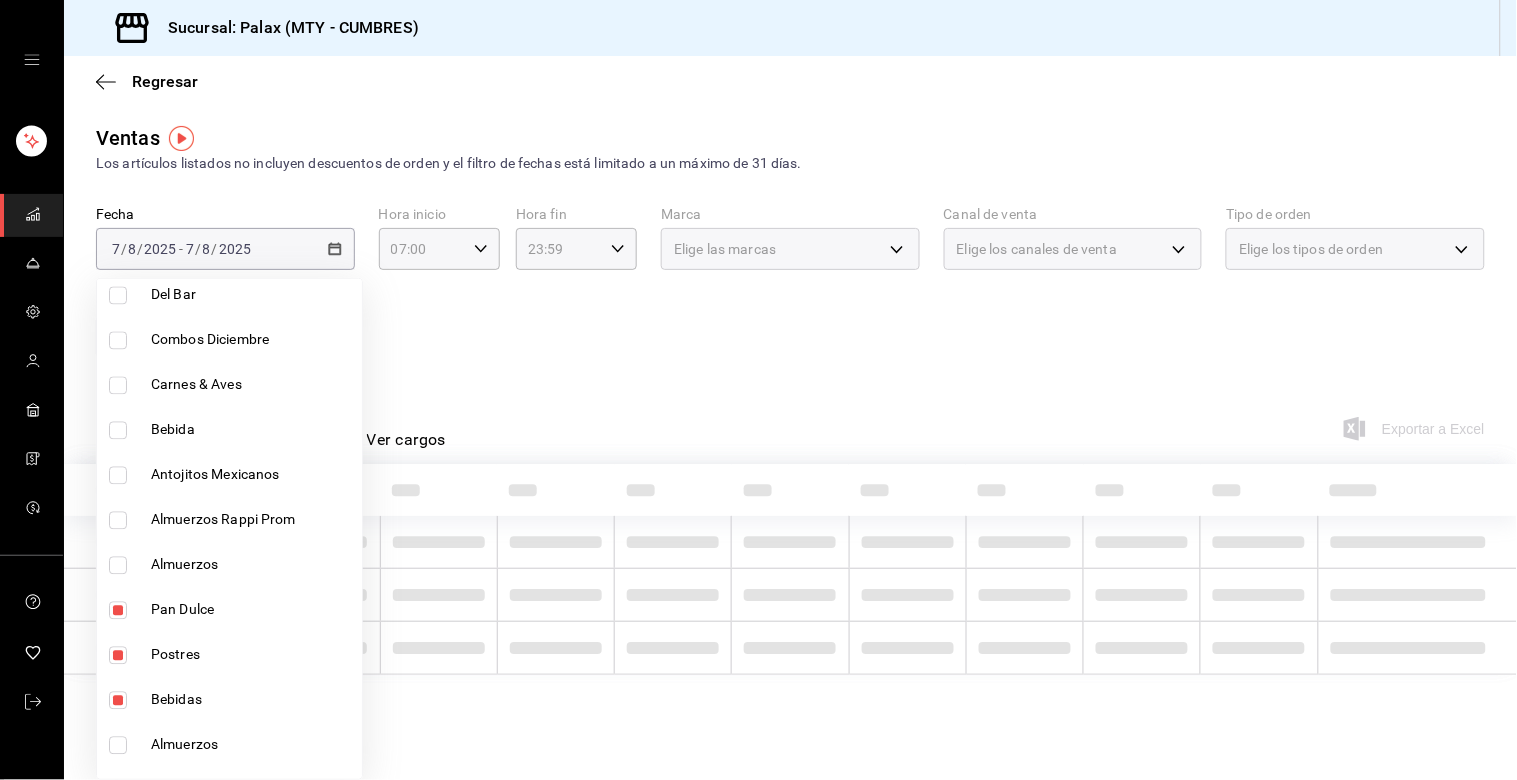 click on "Bebidas" at bounding box center (229, 700) 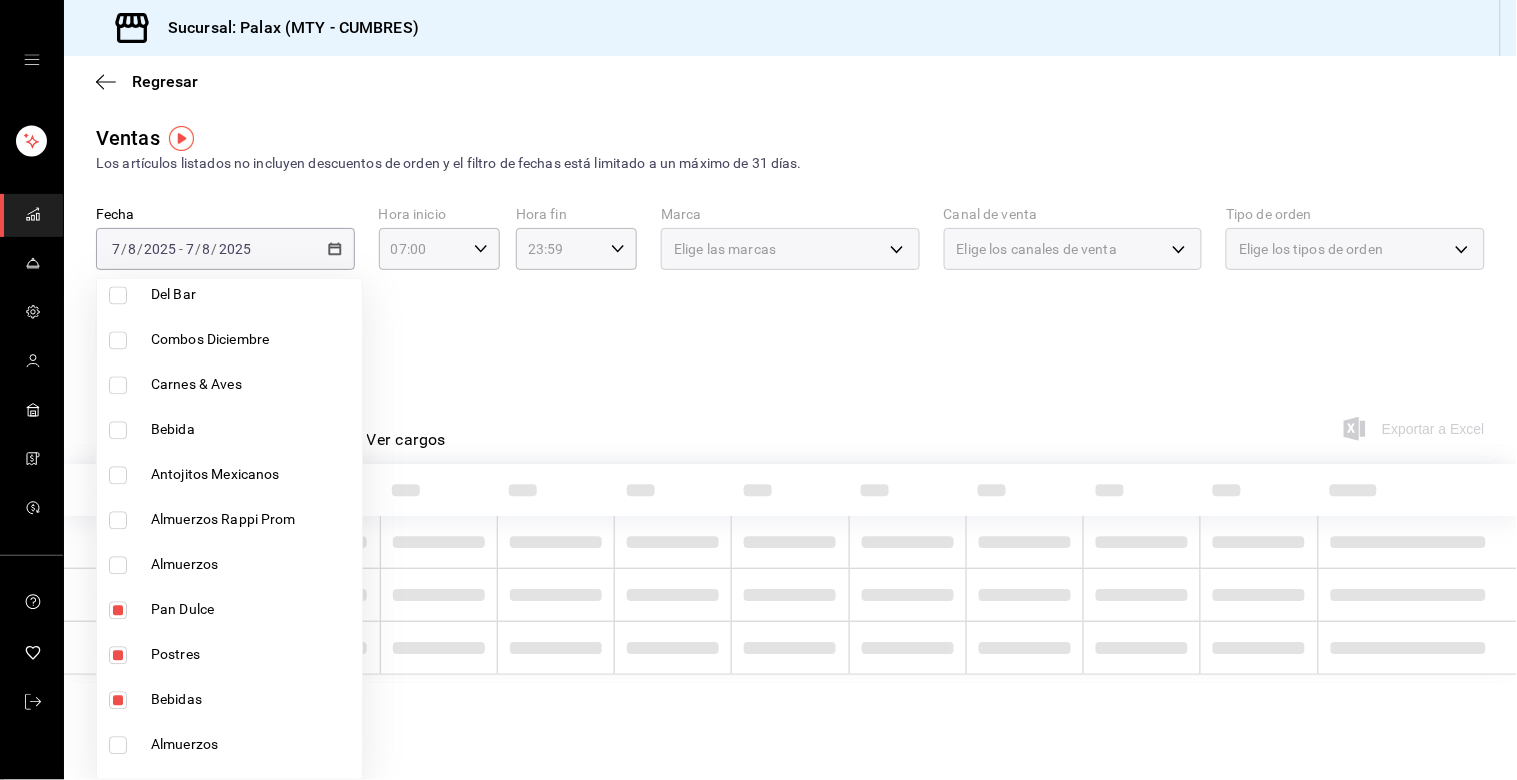 checkbox on "false" 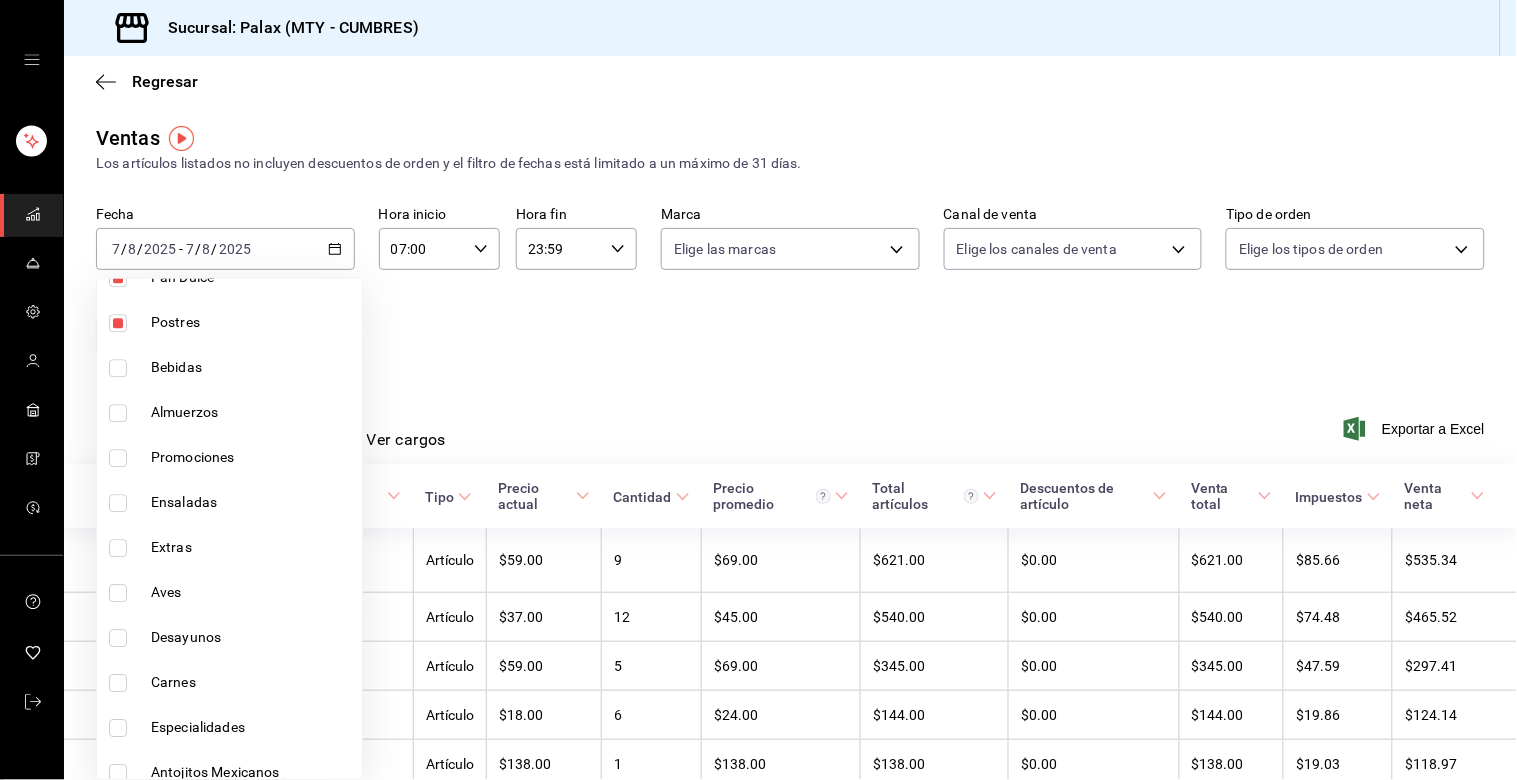 scroll, scrollTop: 1457, scrollLeft: 0, axis: vertical 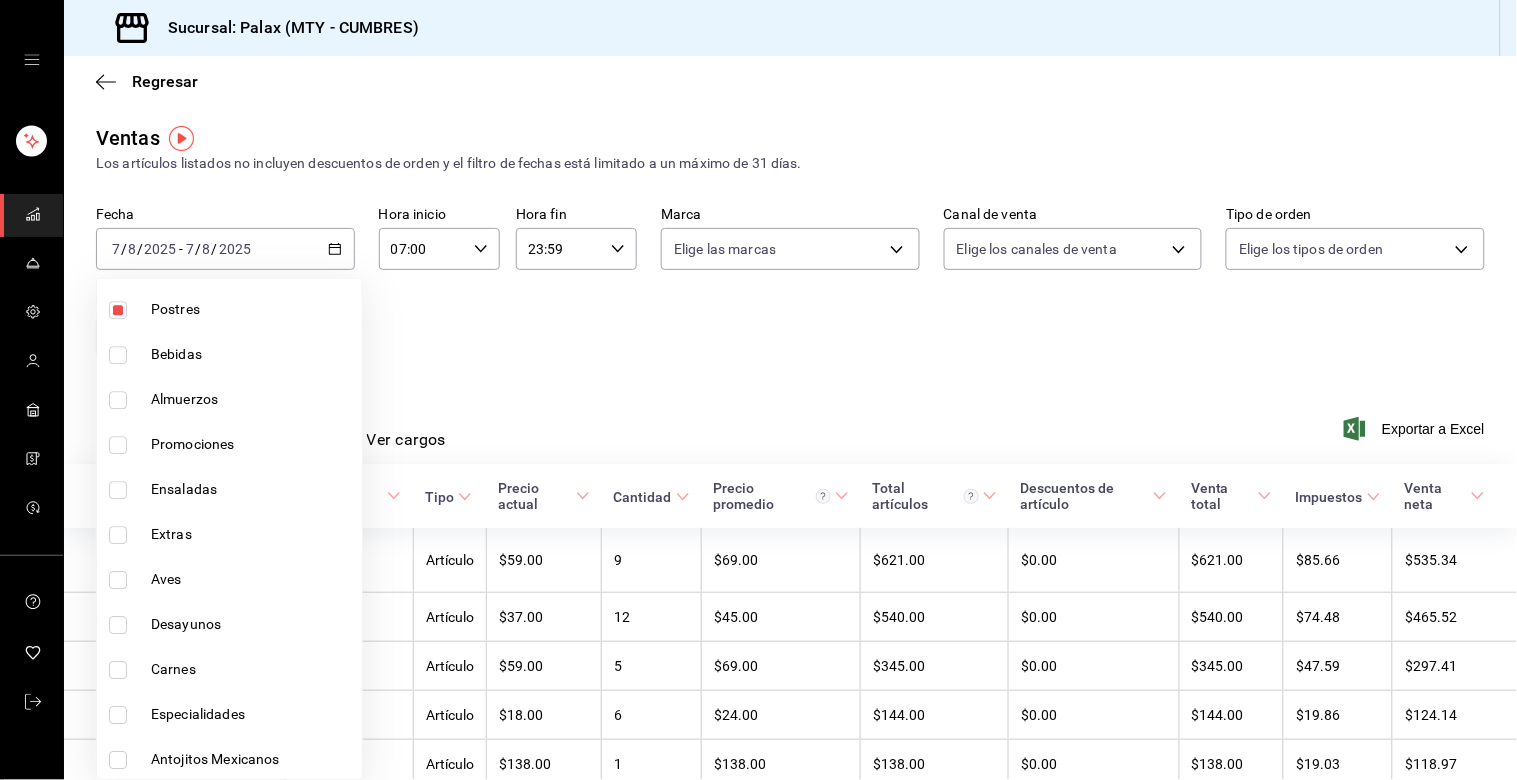click at bounding box center [758, 390] 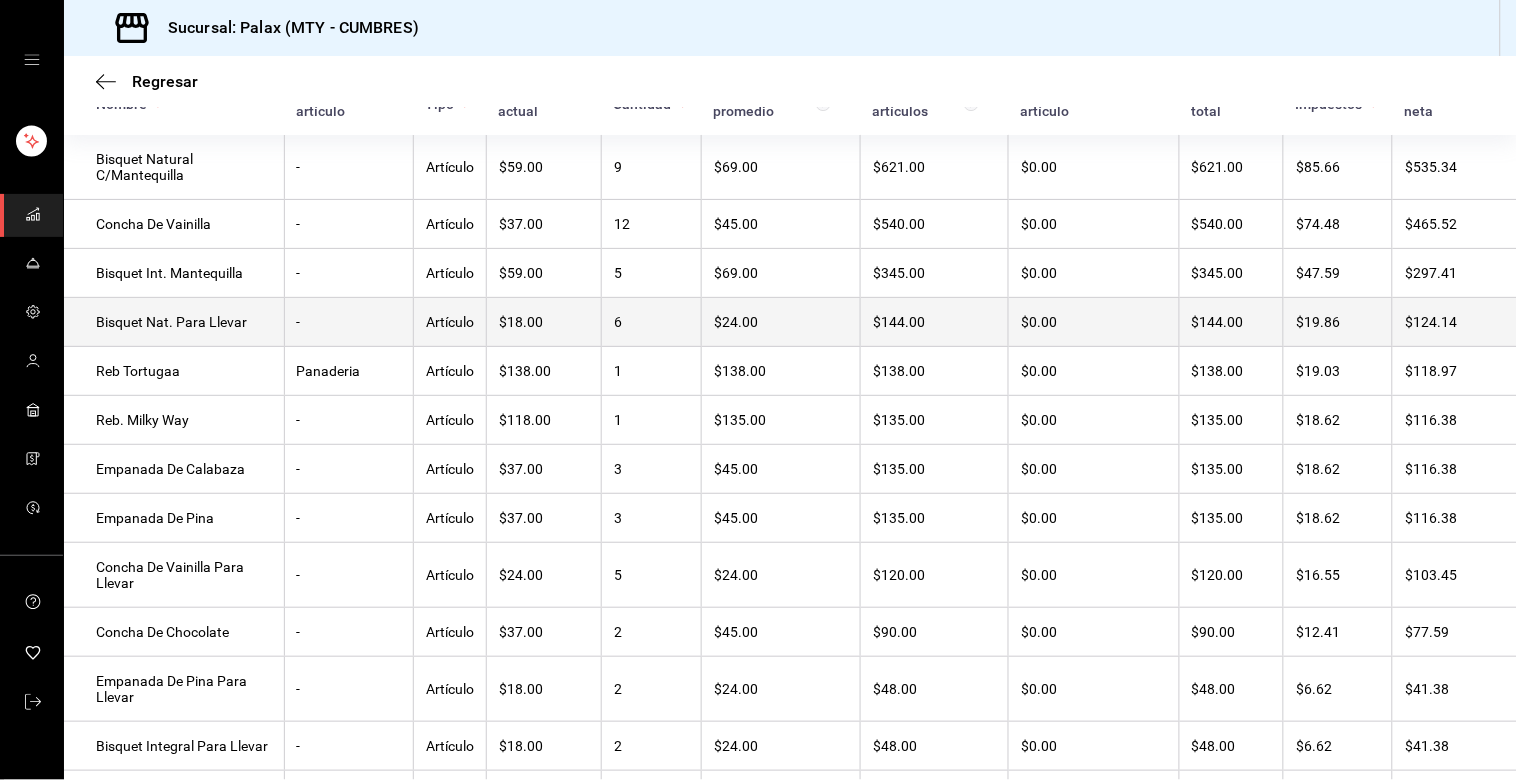 scroll, scrollTop: 282, scrollLeft: 0, axis: vertical 